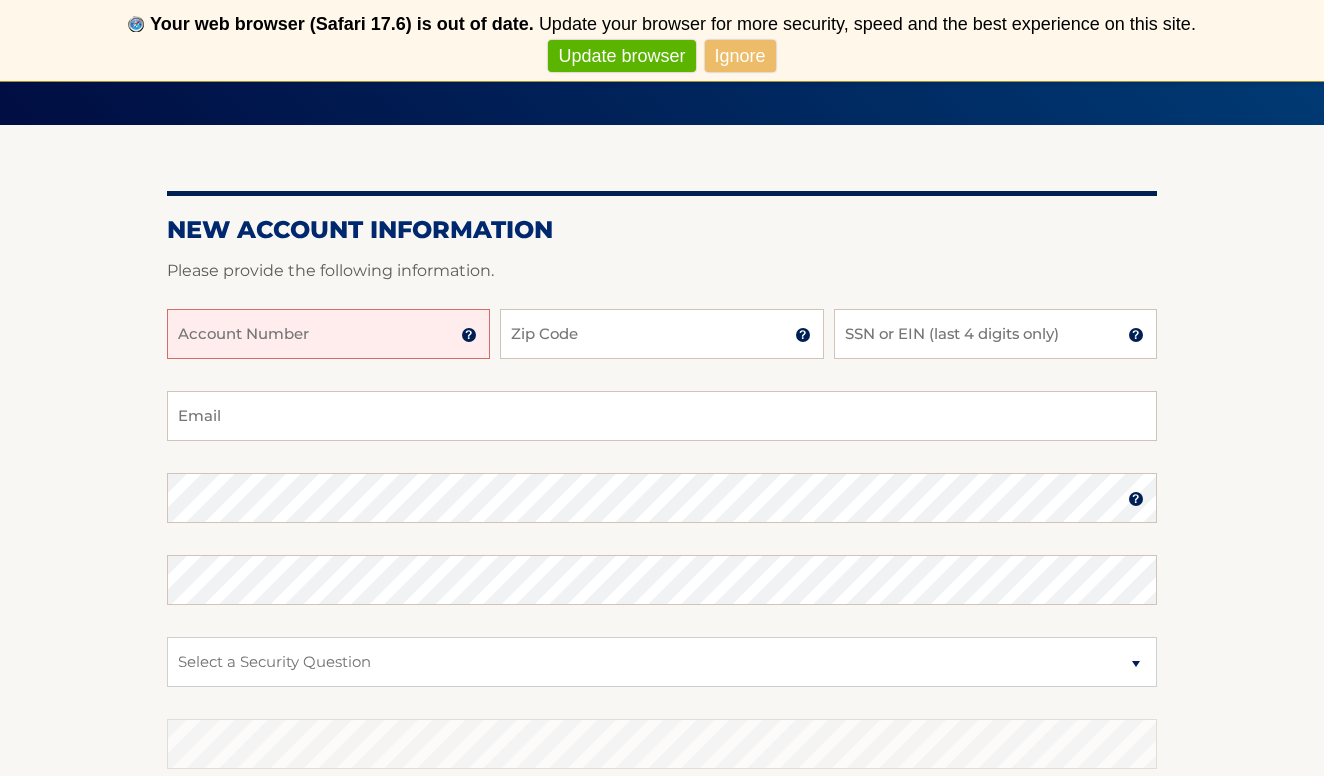 scroll, scrollTop: 215, scrollLeft: 0, axis: vertical 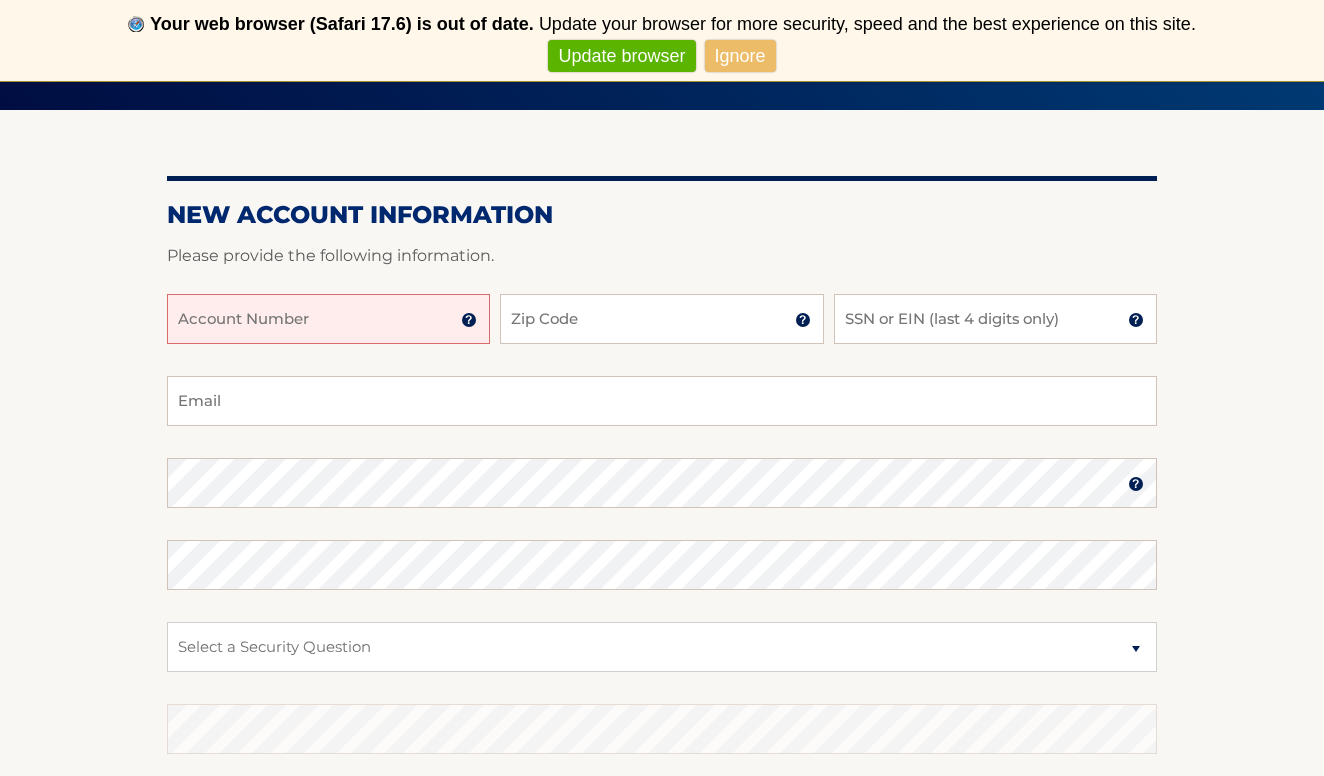 click on "Account Number
11 digit account number provided on your coupon book or Welcome Letter
Zip Code
Zip Code of first lessee in box 1b of your Lease Agreement
SSN or EIN (last 4 digits only)
Last 4 of SSN of first lessee listed on your Lease Agreement" at bounding box center (662, 335) 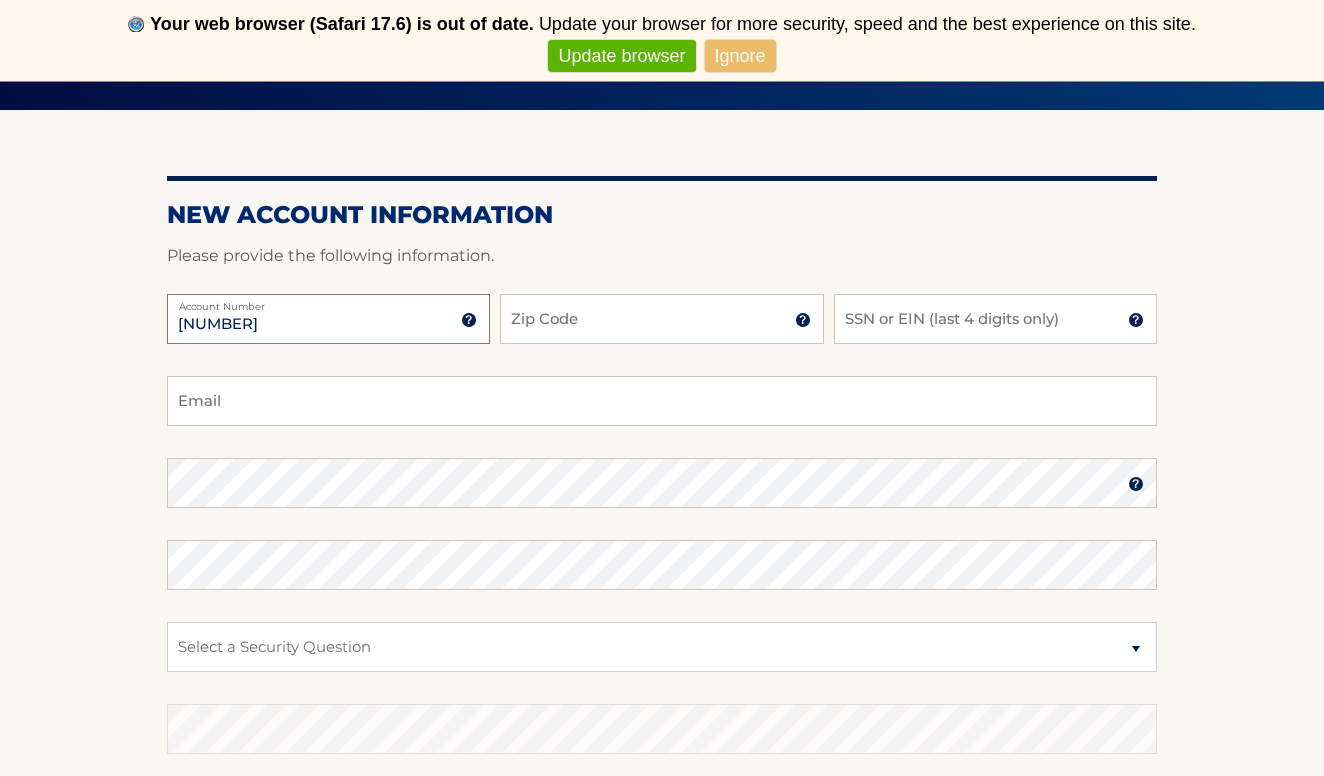 type on "44455973296" 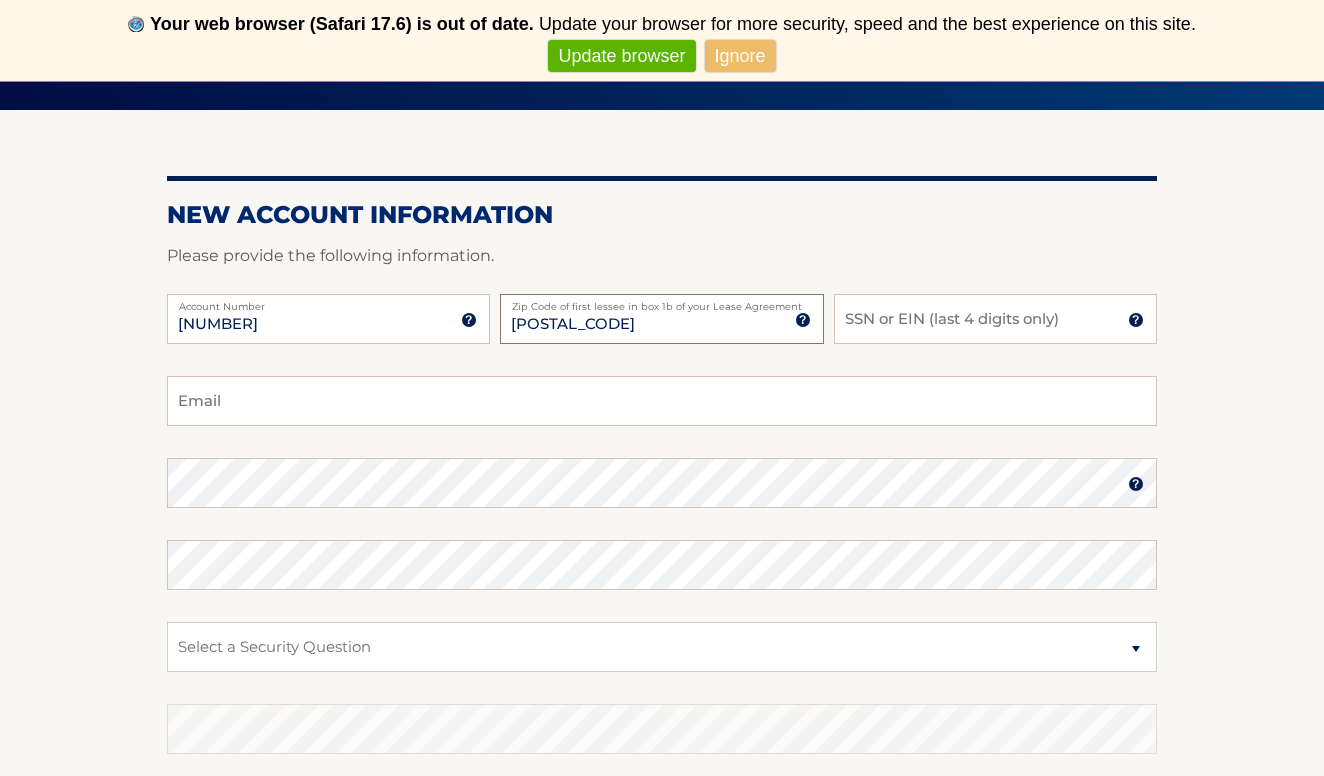 type on "[POSTAL_CODE]" 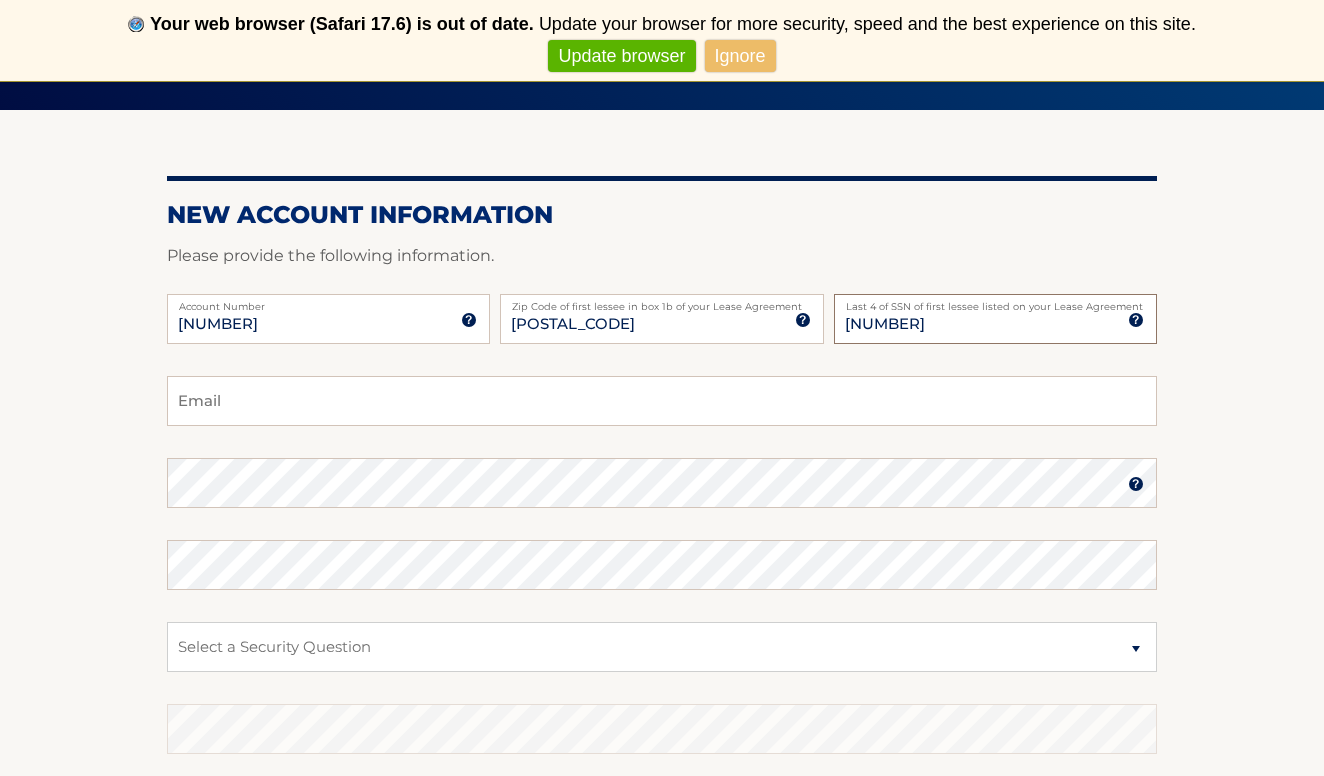 type on "4961" 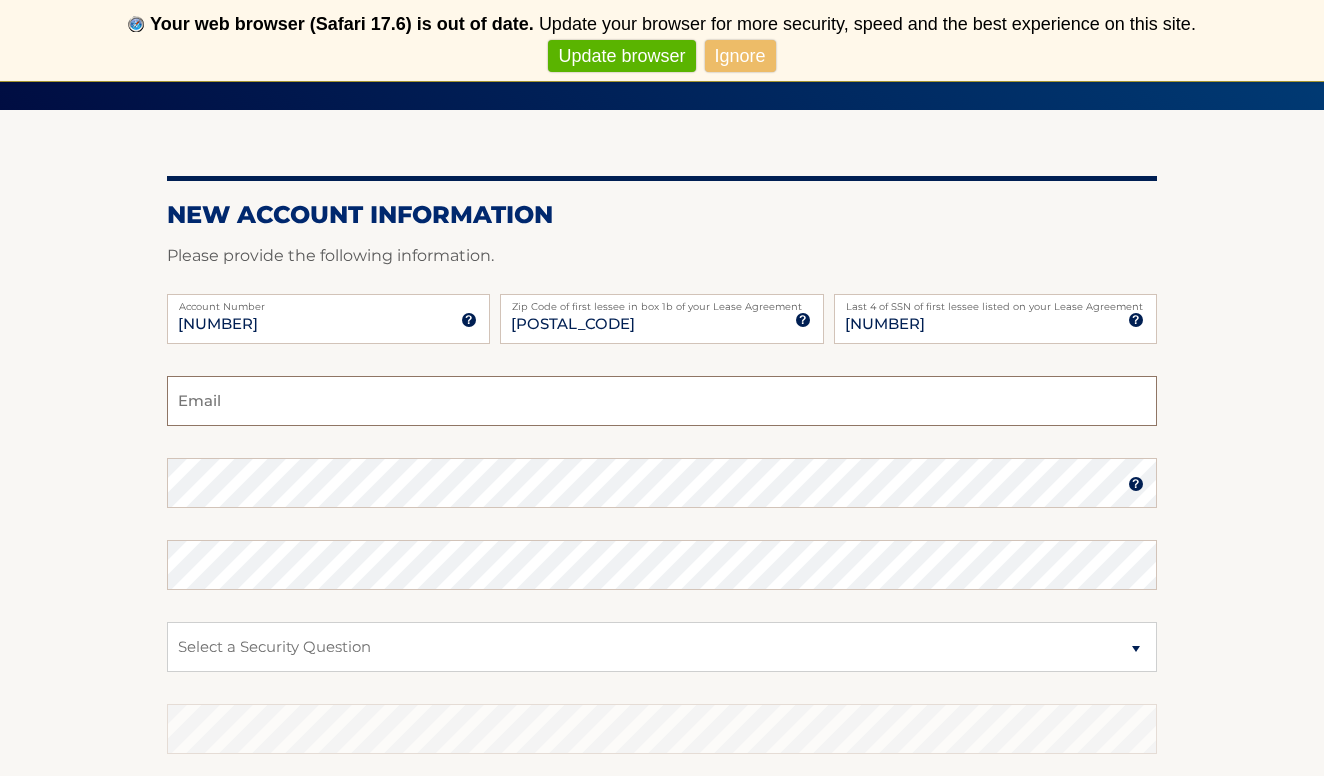 type on "[EMAIL]" 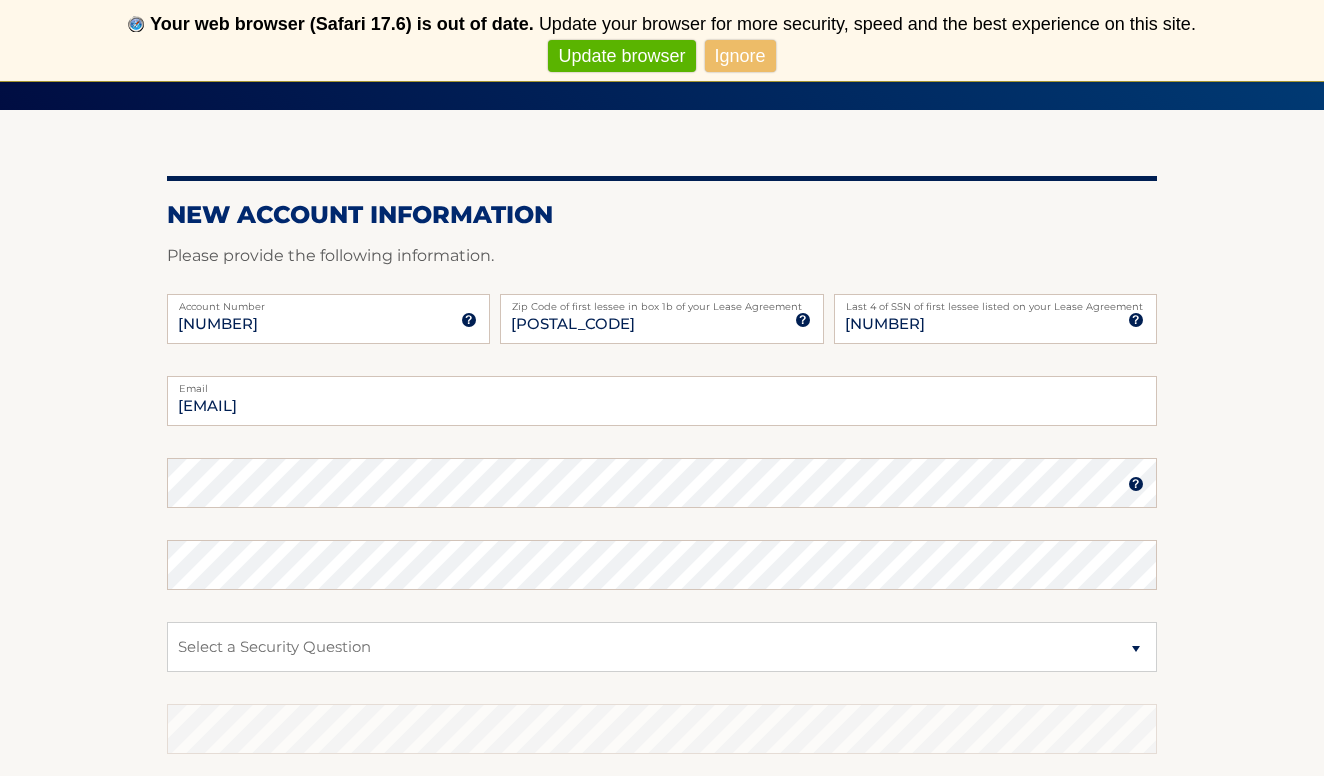 click on "New Account Information
Please provide the following information.
44455973296
Account Number
11 digit account number provided on your coupon book or Welcome Letter
07036
Zip Code of first lessee in box 1b of your Lease Agreement
Zip Code of first lessee in box 1b of your Lease Agreement
4961
Last 4 of SSN of first lessee listed on your Lease Agreement
Last 4 of SSN of first lessee listed on your Lease Agreement
pamelathomas1314@gmail.com
Email
Password" at bounding box center (662, 545) 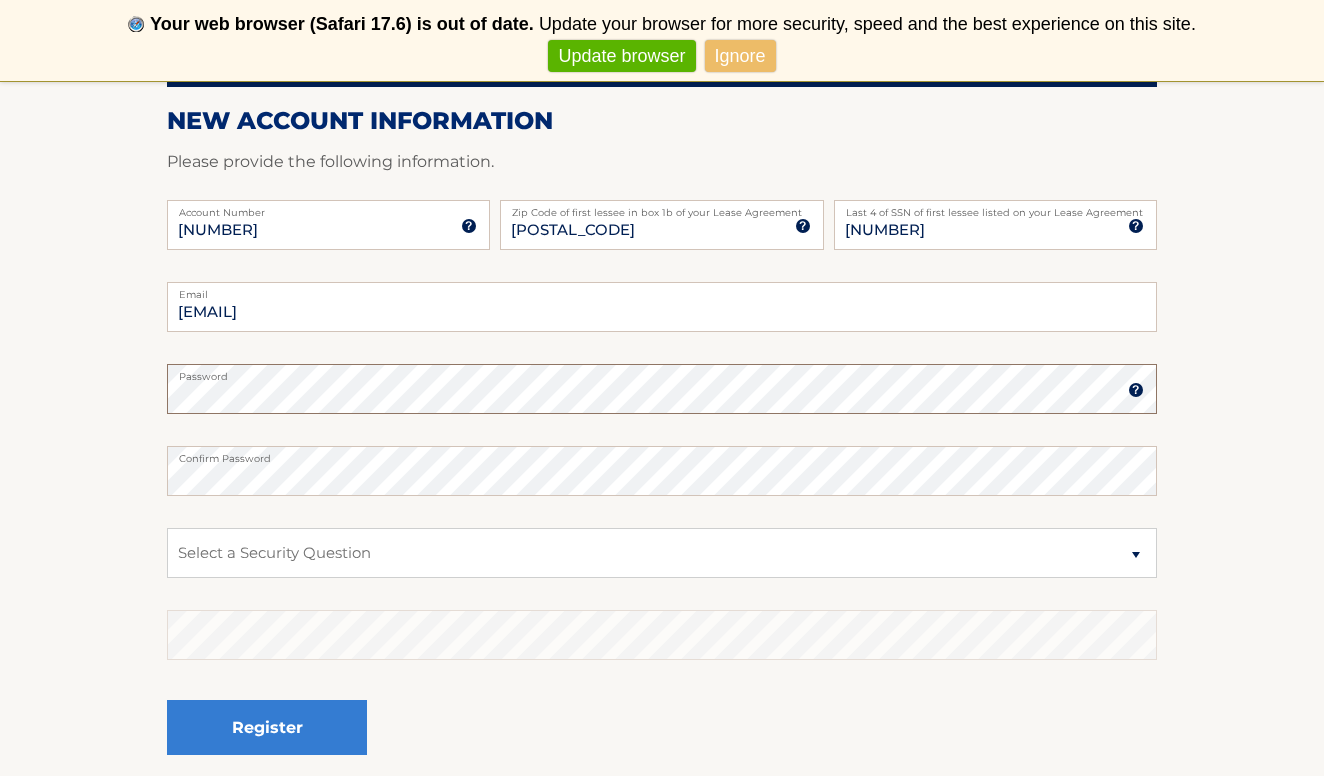 scroll, scrollTop: 324, scrollLeft: 0, axis: vertical 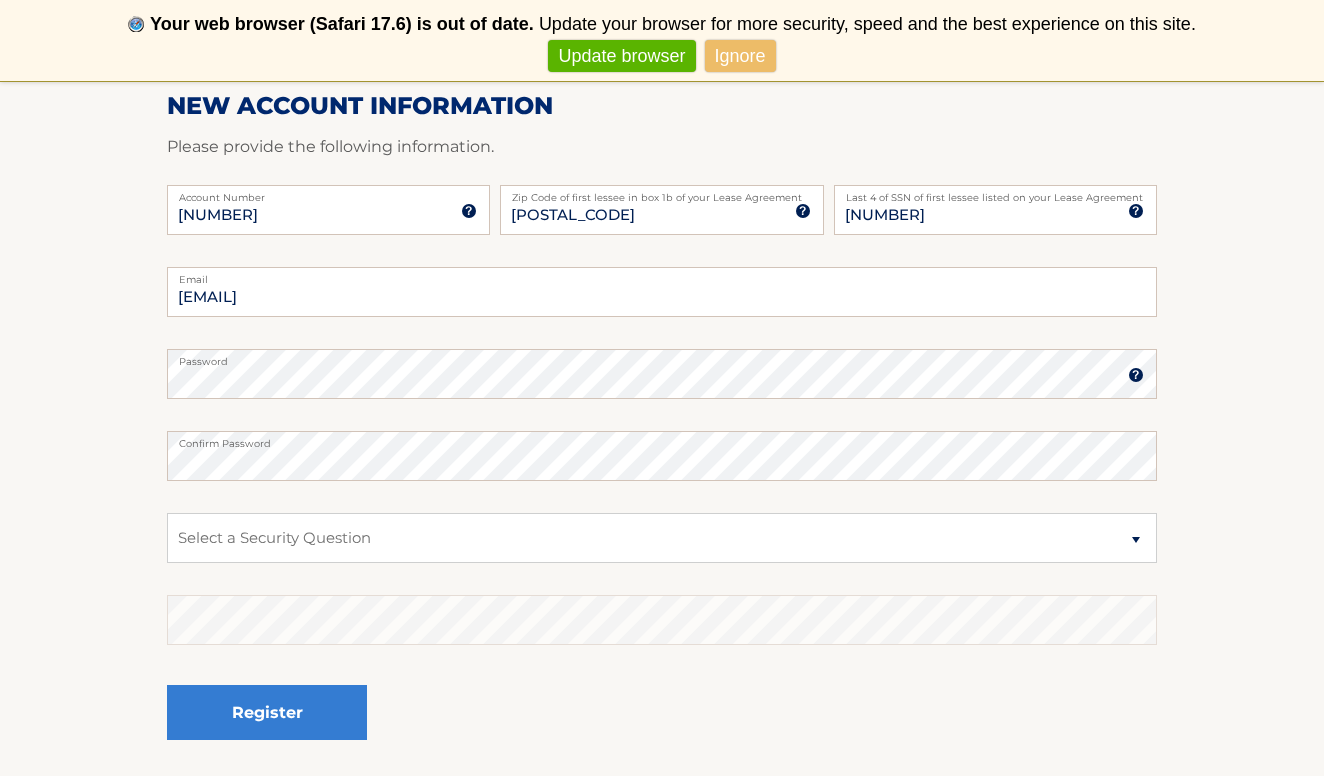 click at bounding box center [1136, 375] 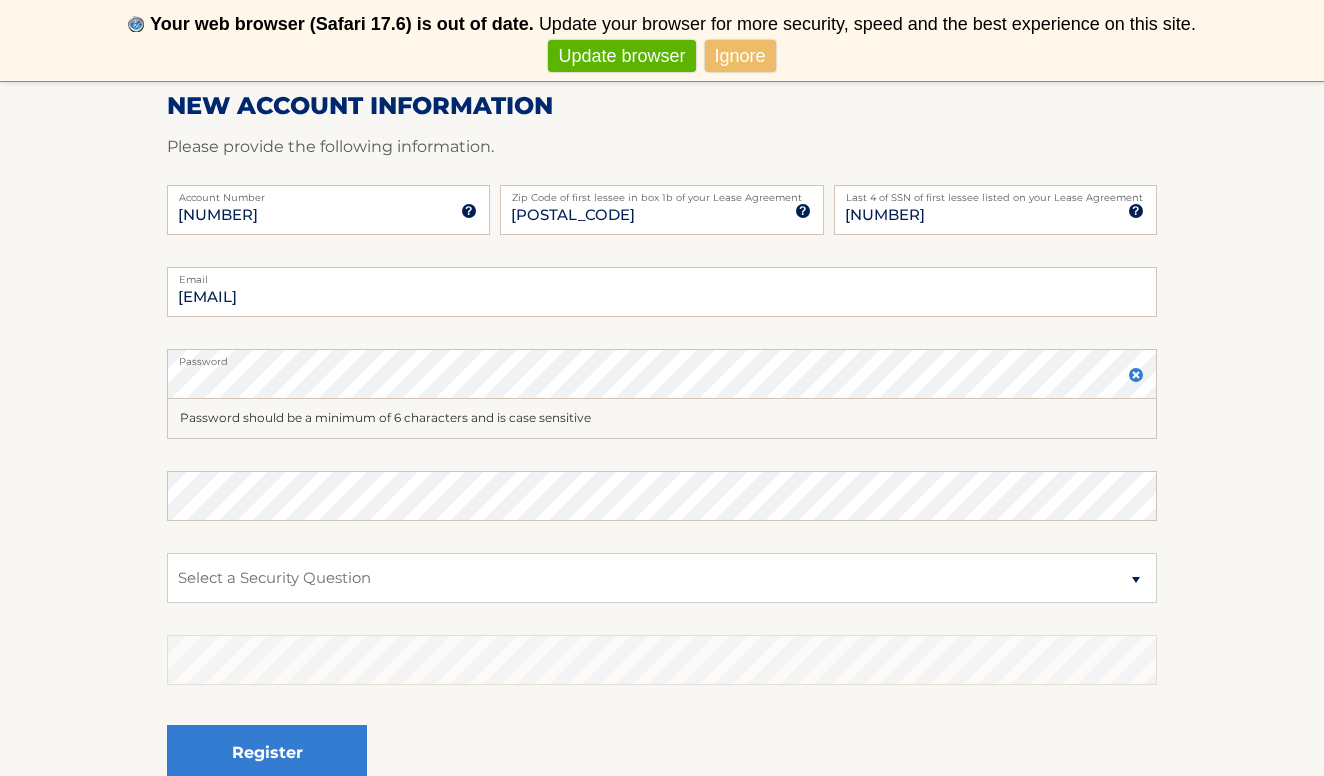 click at bounding box center (1136, 375) 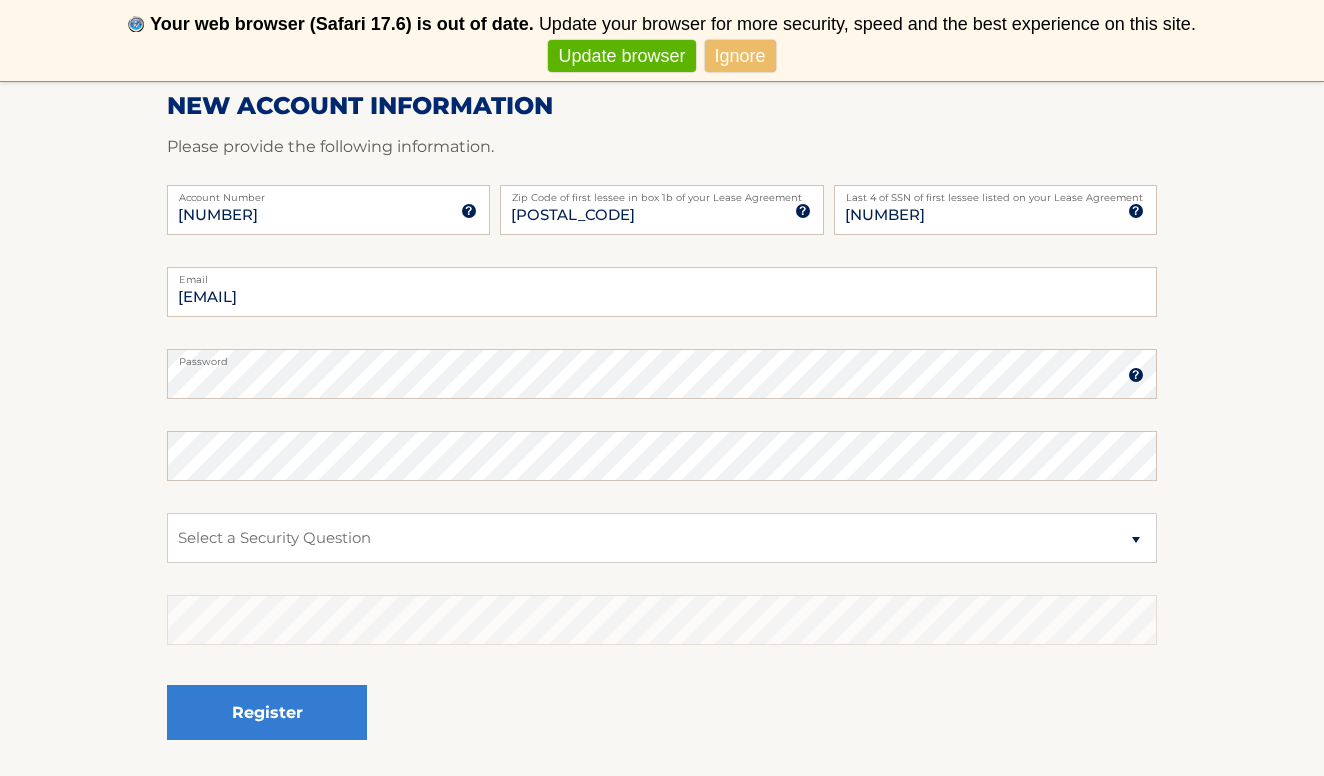 click at bounding box center [1136, 375] 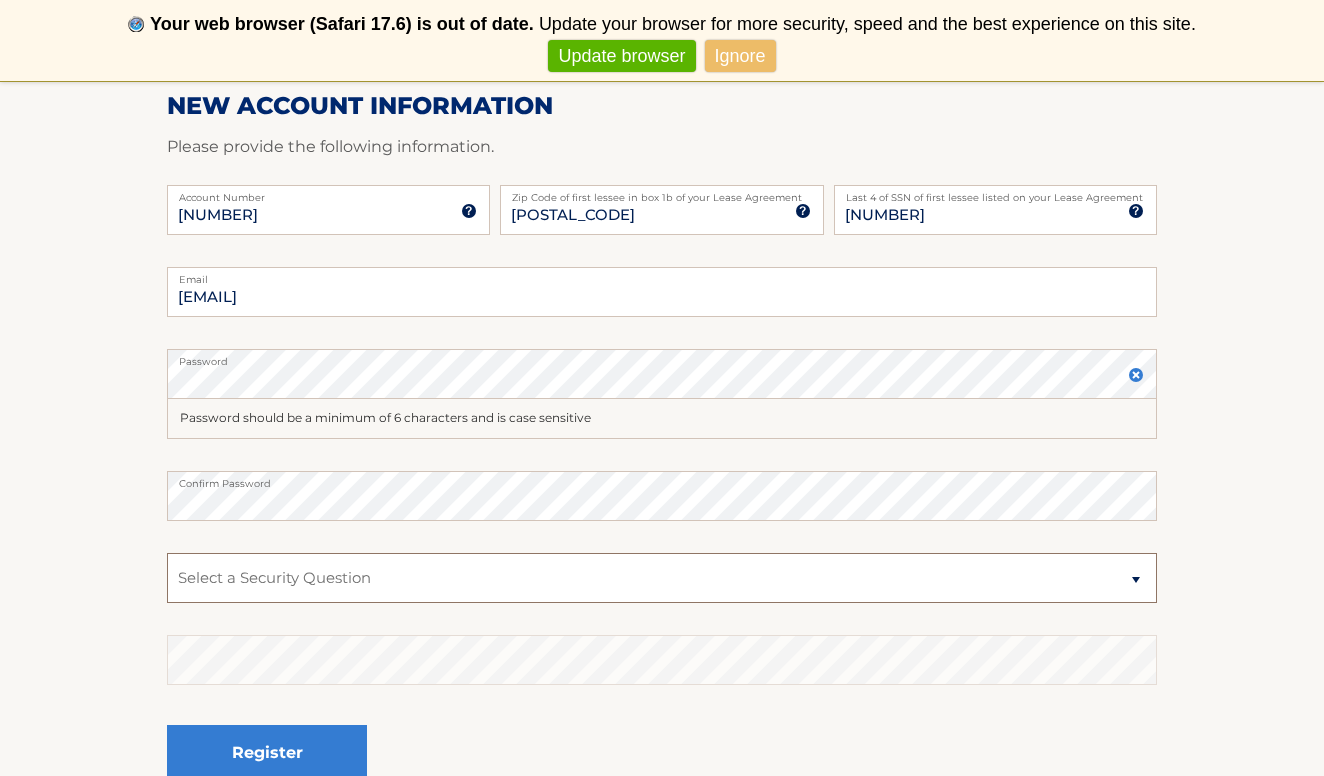 select on "2" 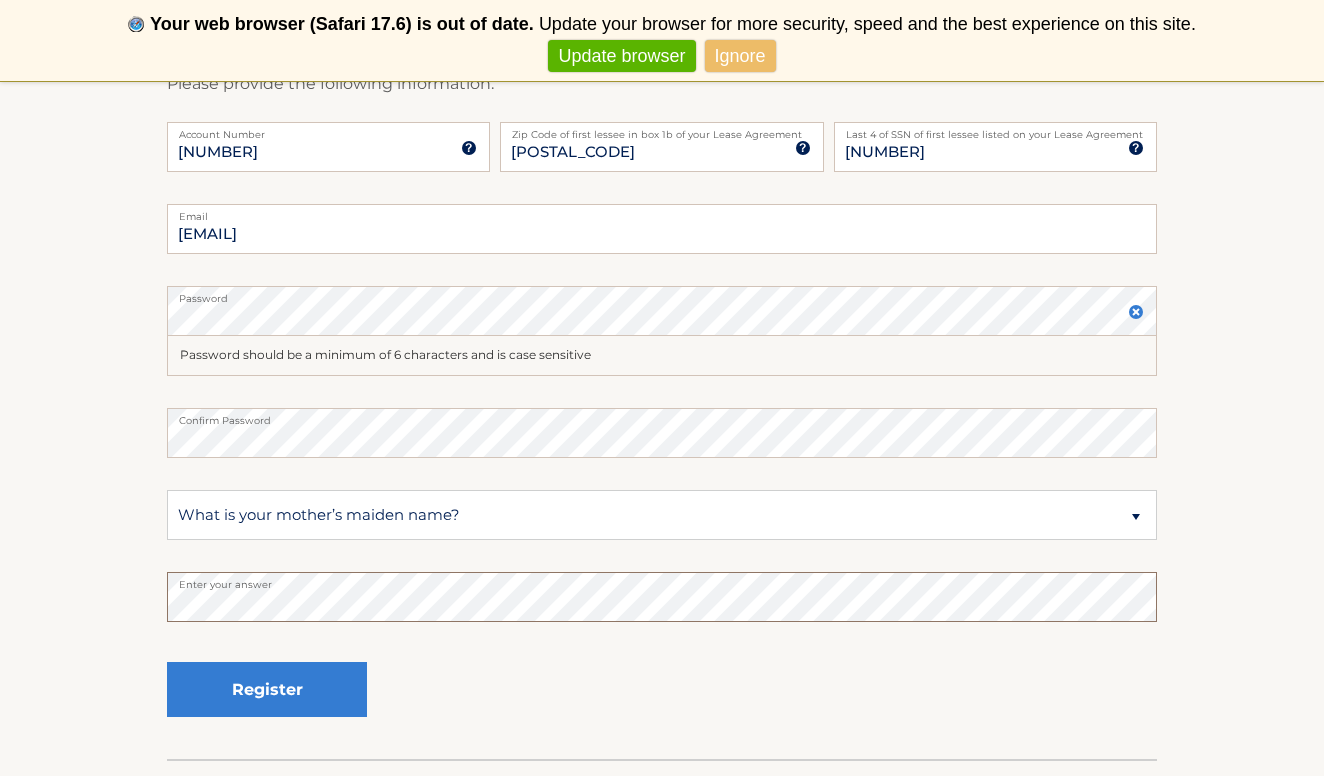 scroll, scrollTop: 446, scrollLeft: 0, axis: vertical 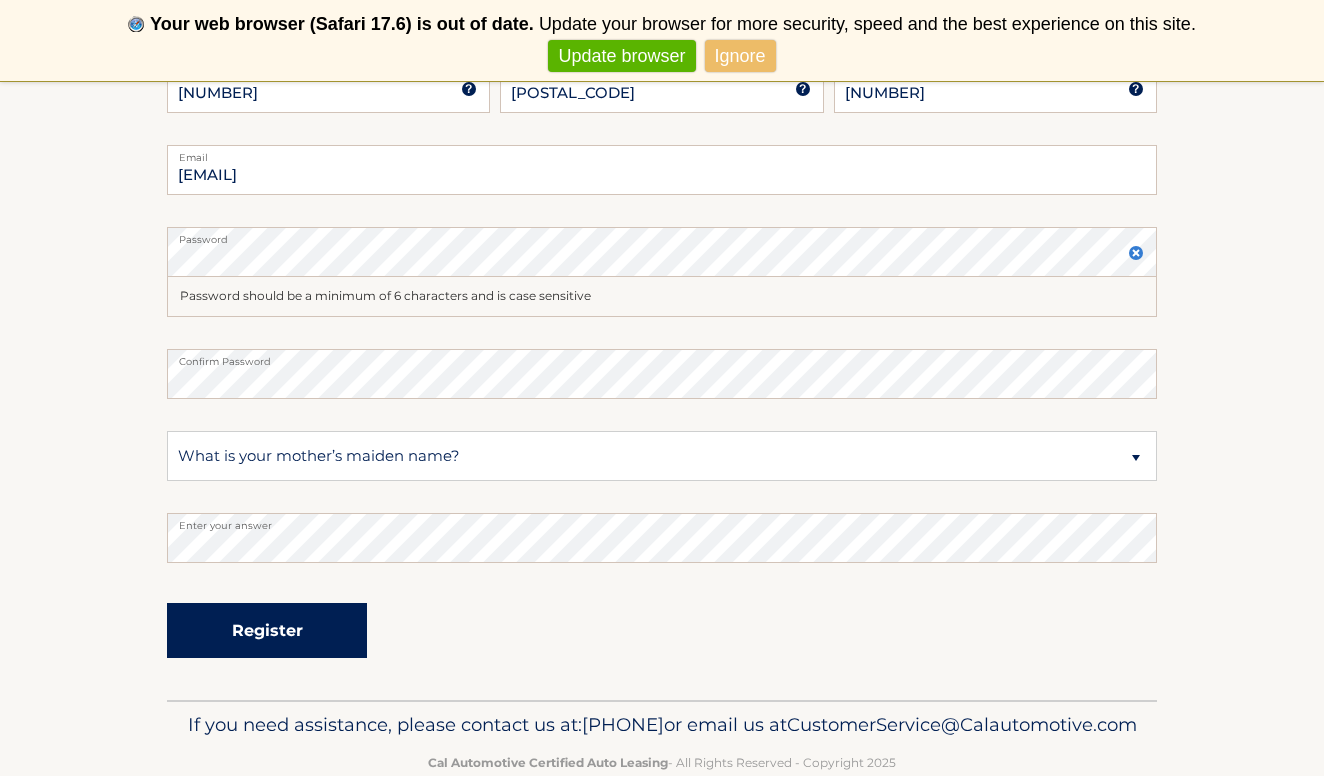 click on "Register" at bounding box center (267, 630) 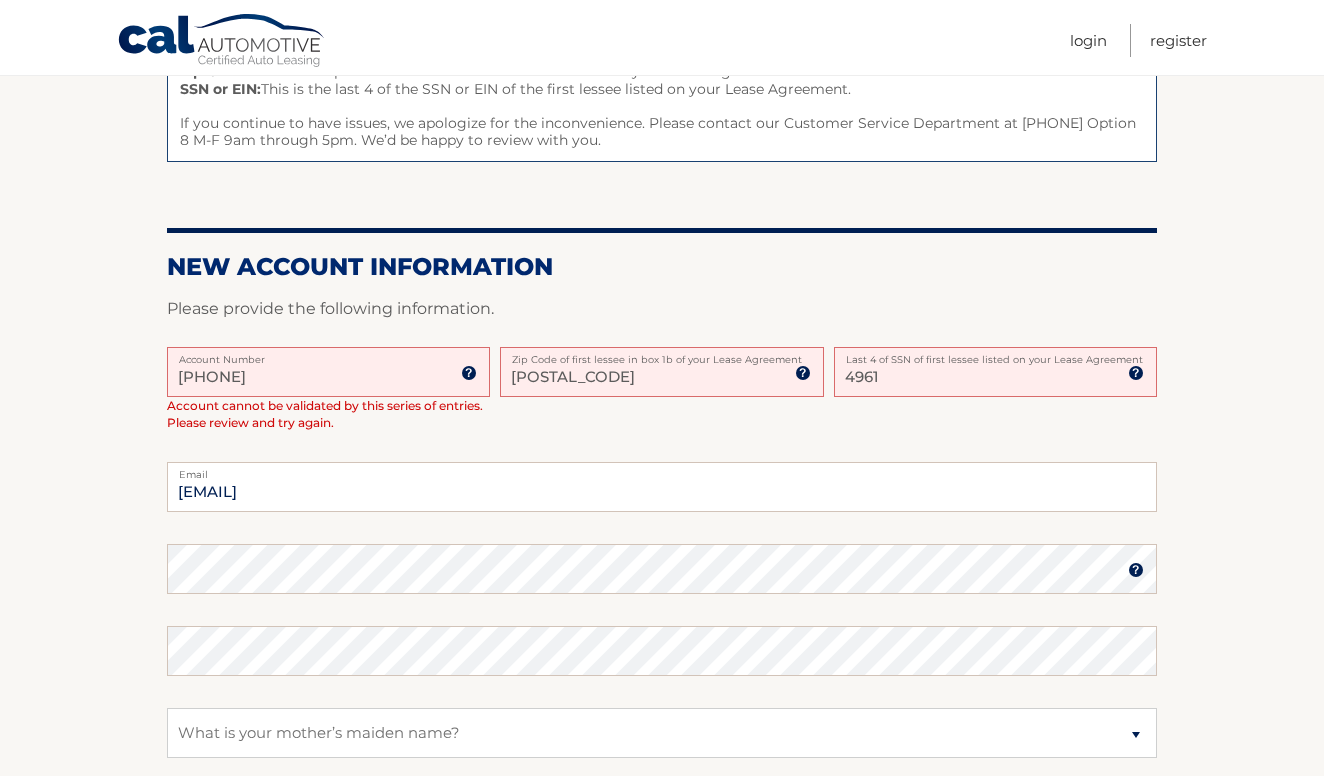 scroll, scrollTop: 327, scrollLeft: 0, axis: vertical 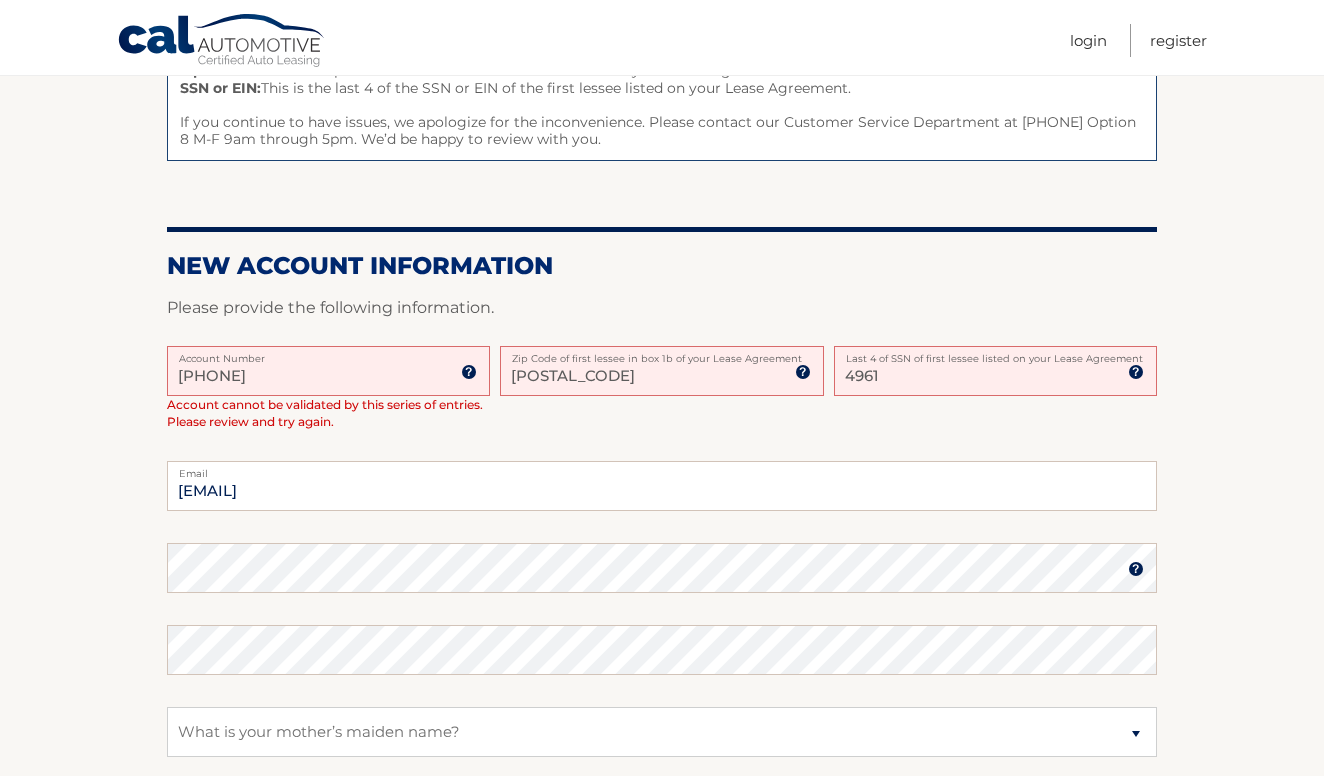 drag, startPoint x: 318, startPoint y: 366, endPoint x: 74, endPoint y: 389, distance: 245.08162 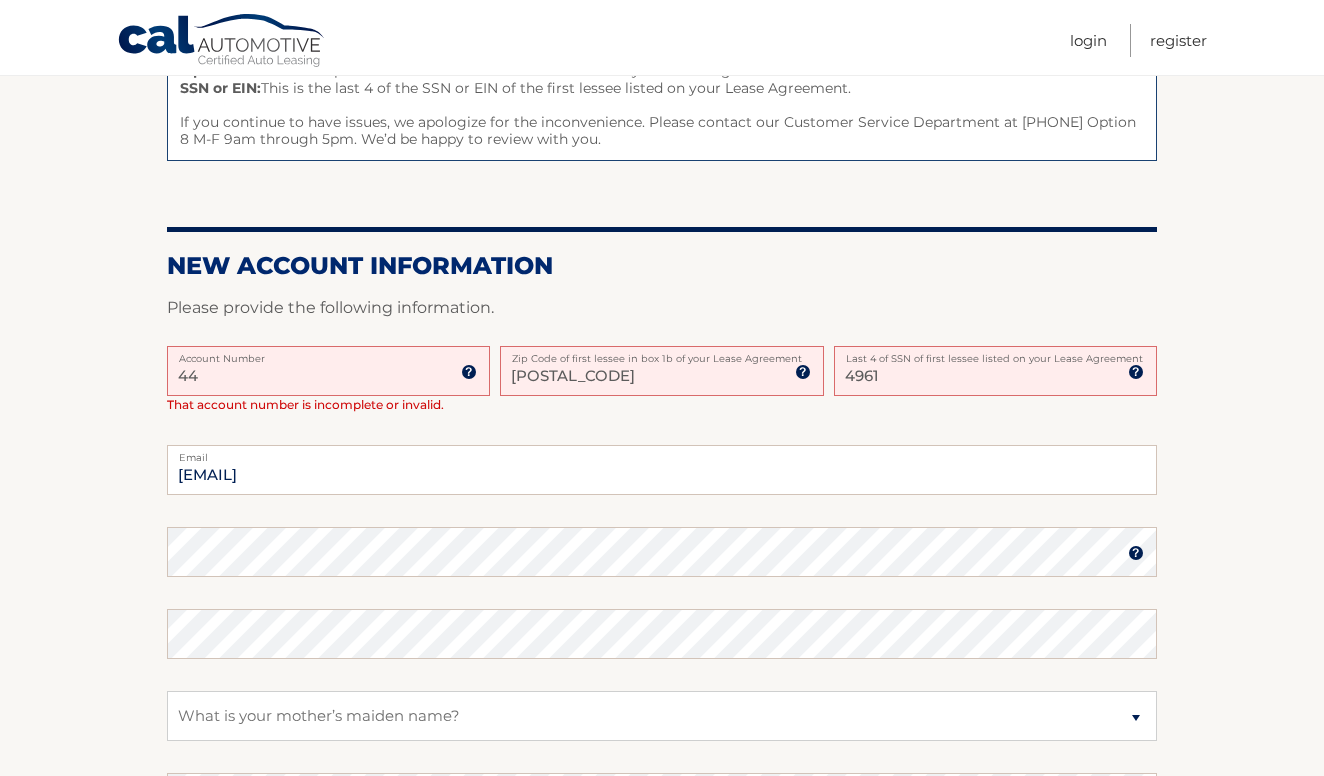 type on "4" 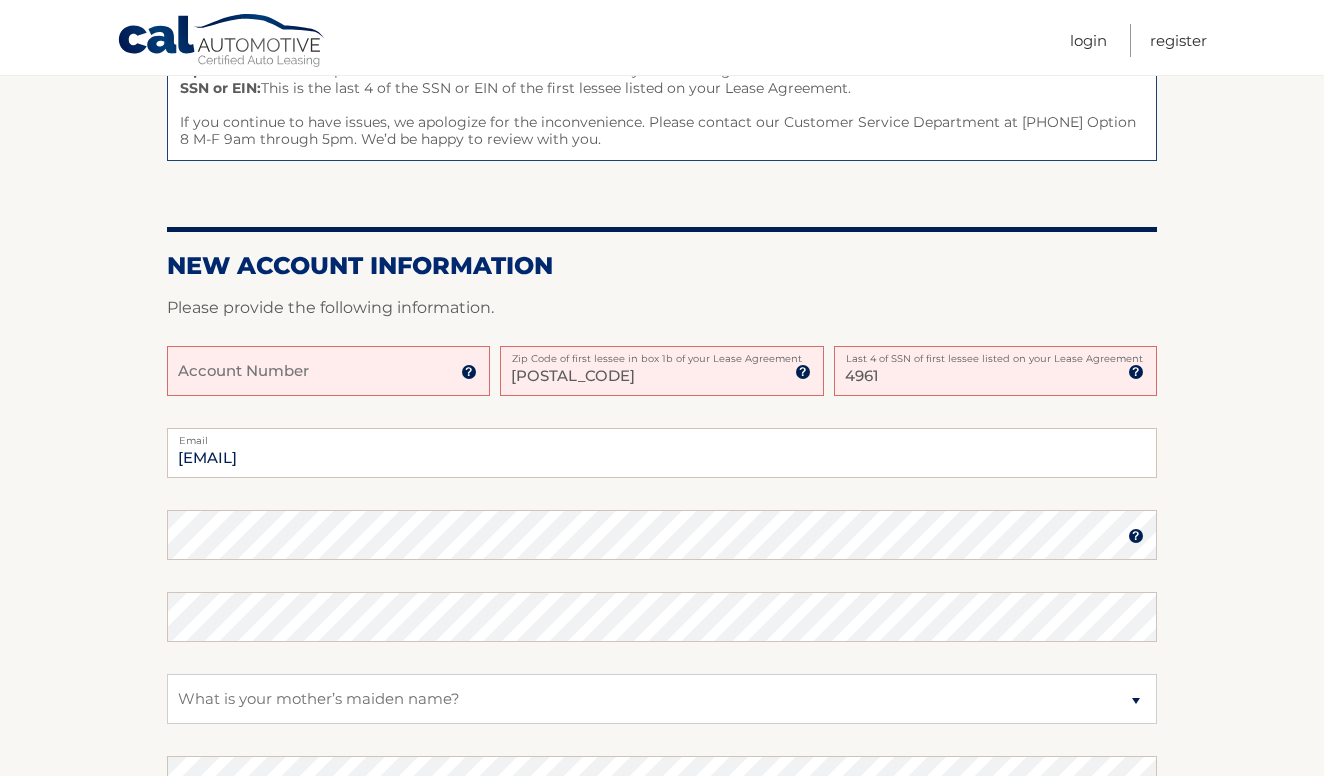 click on "Account Number" at bounding box center (328, 371) 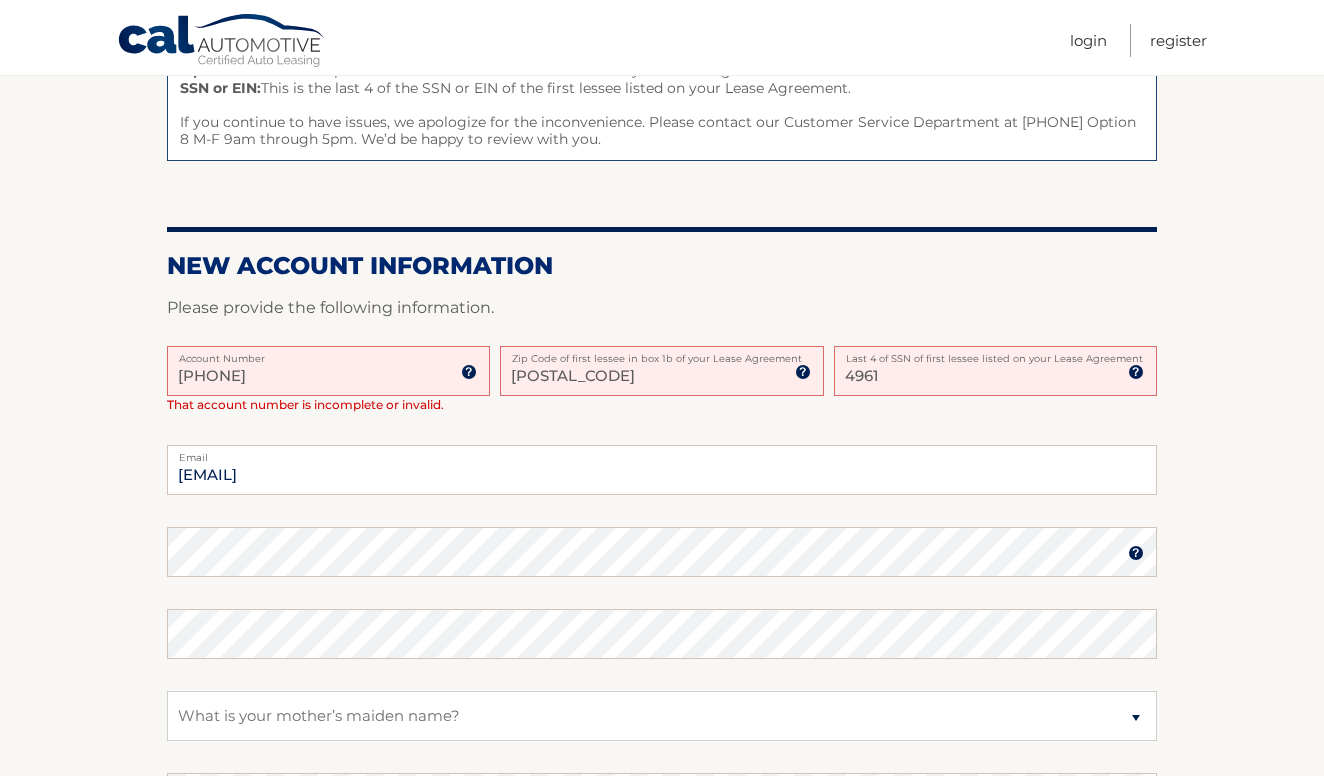 type on "44455973296" 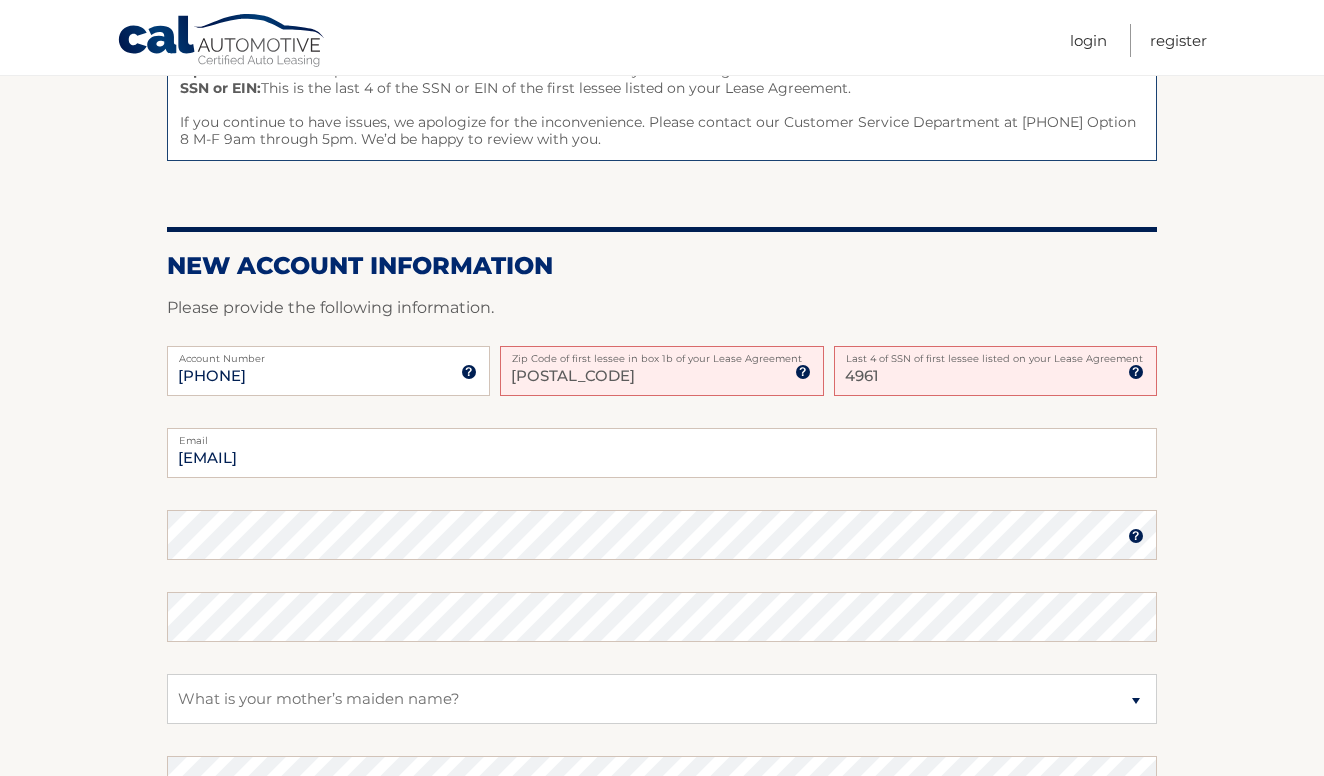 click on "4961" at bounding box center (995, 371) 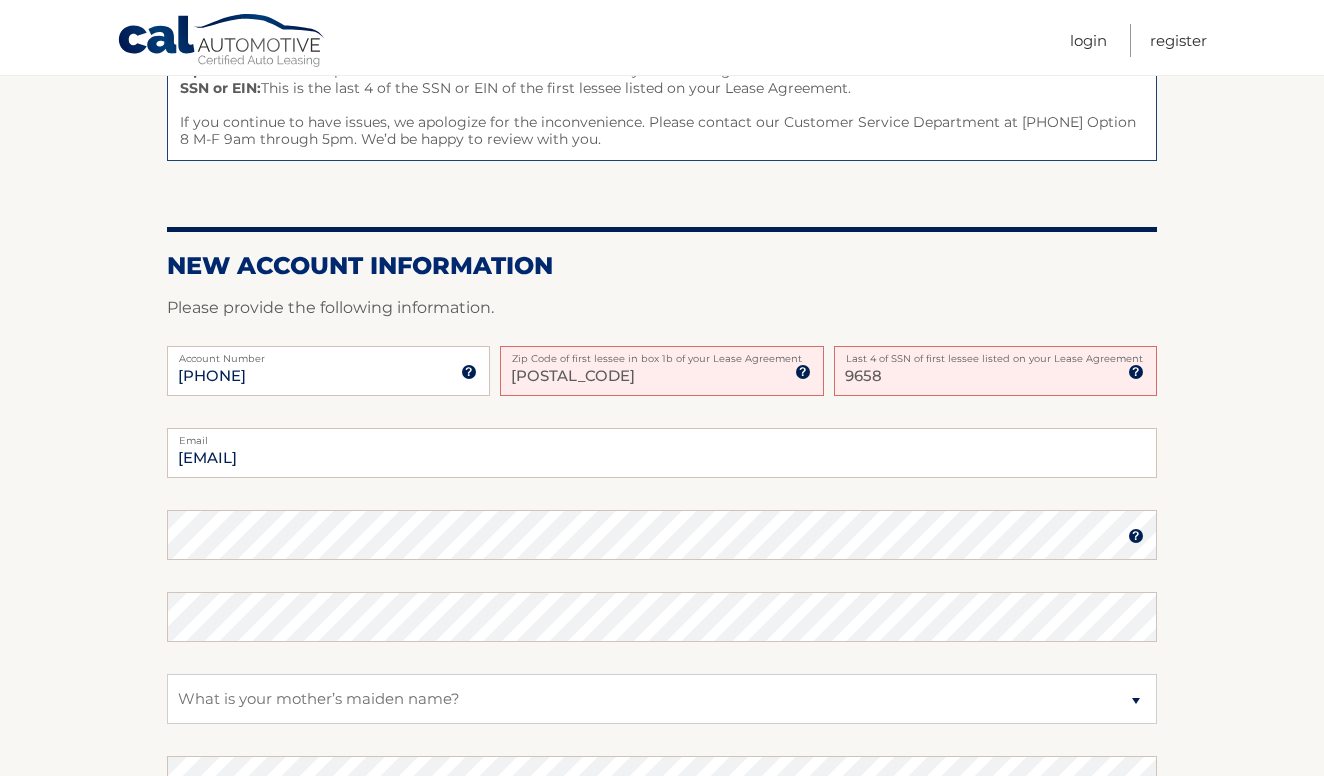 type on "9658" 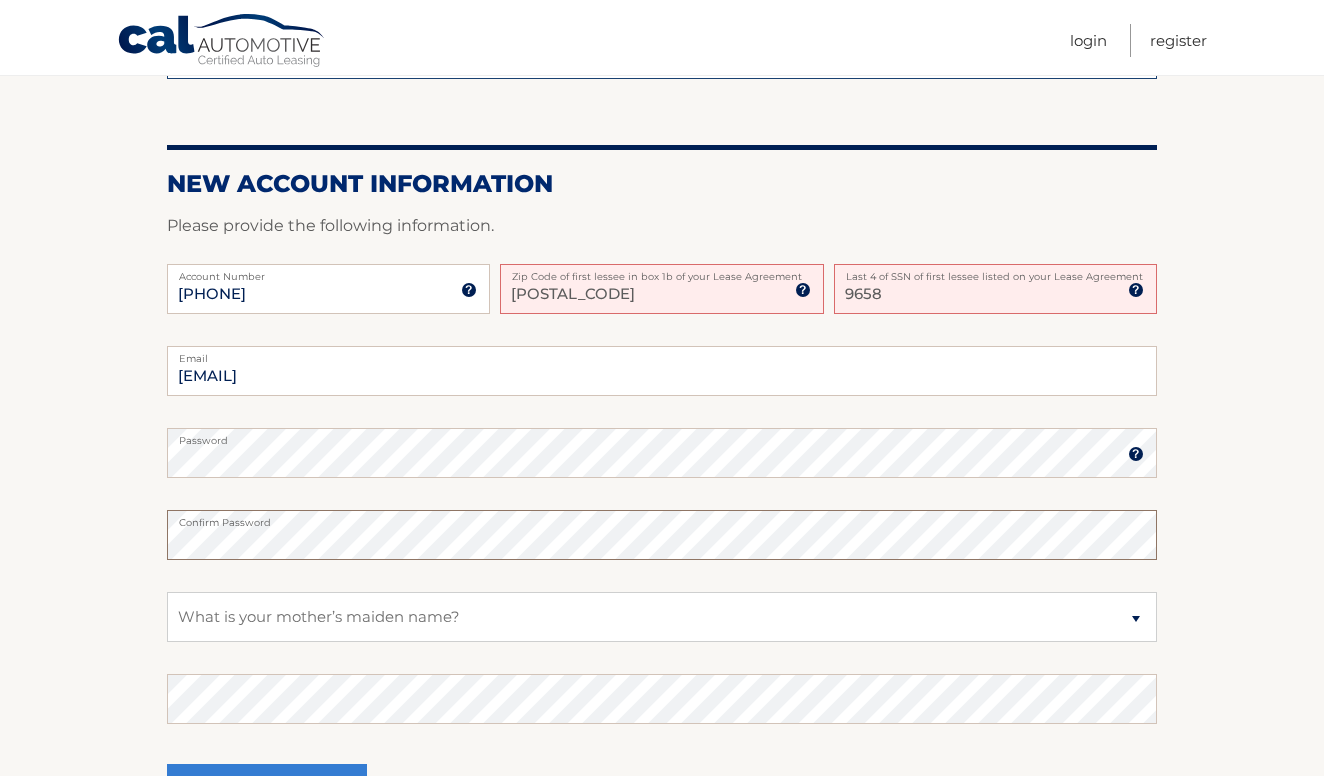 scroll, scrollTop: 463, scrollLeft: 0, axis: vertical 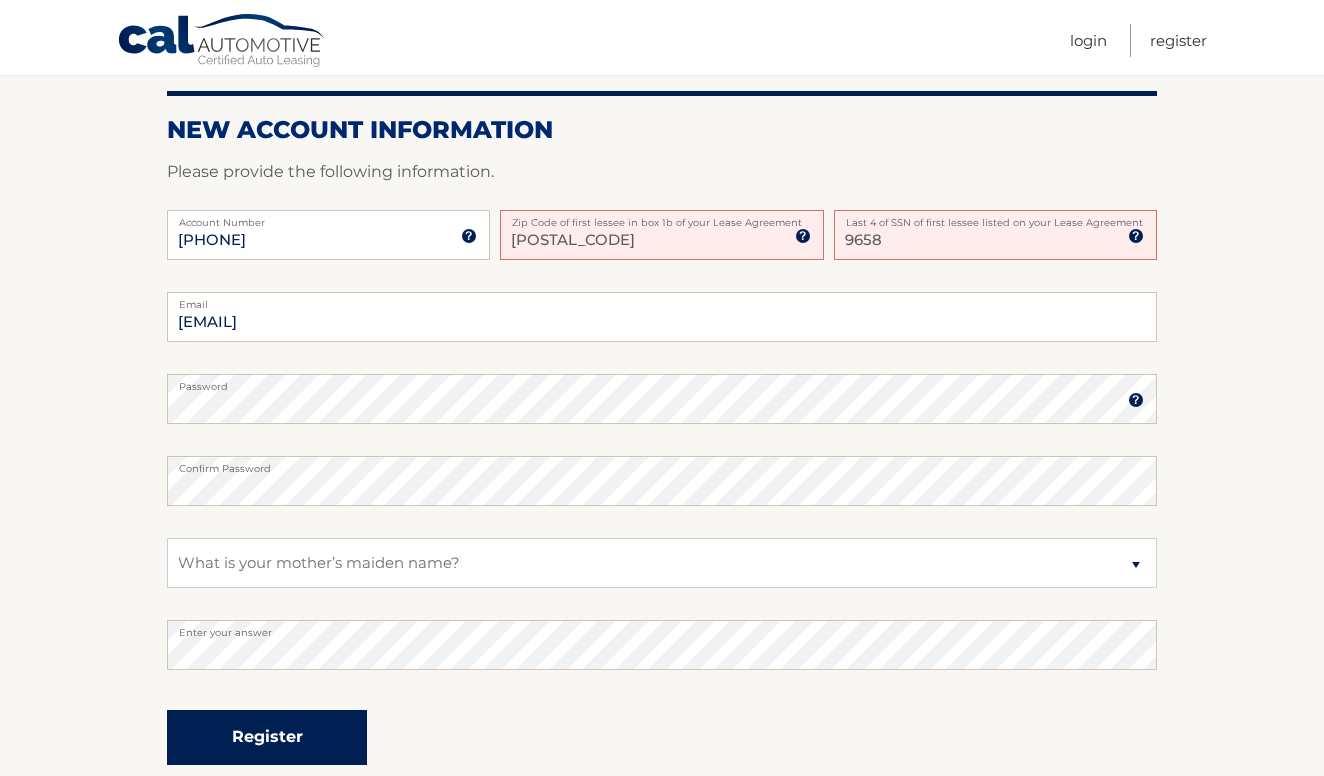 click on "Register" at bounding box center [267, 737] 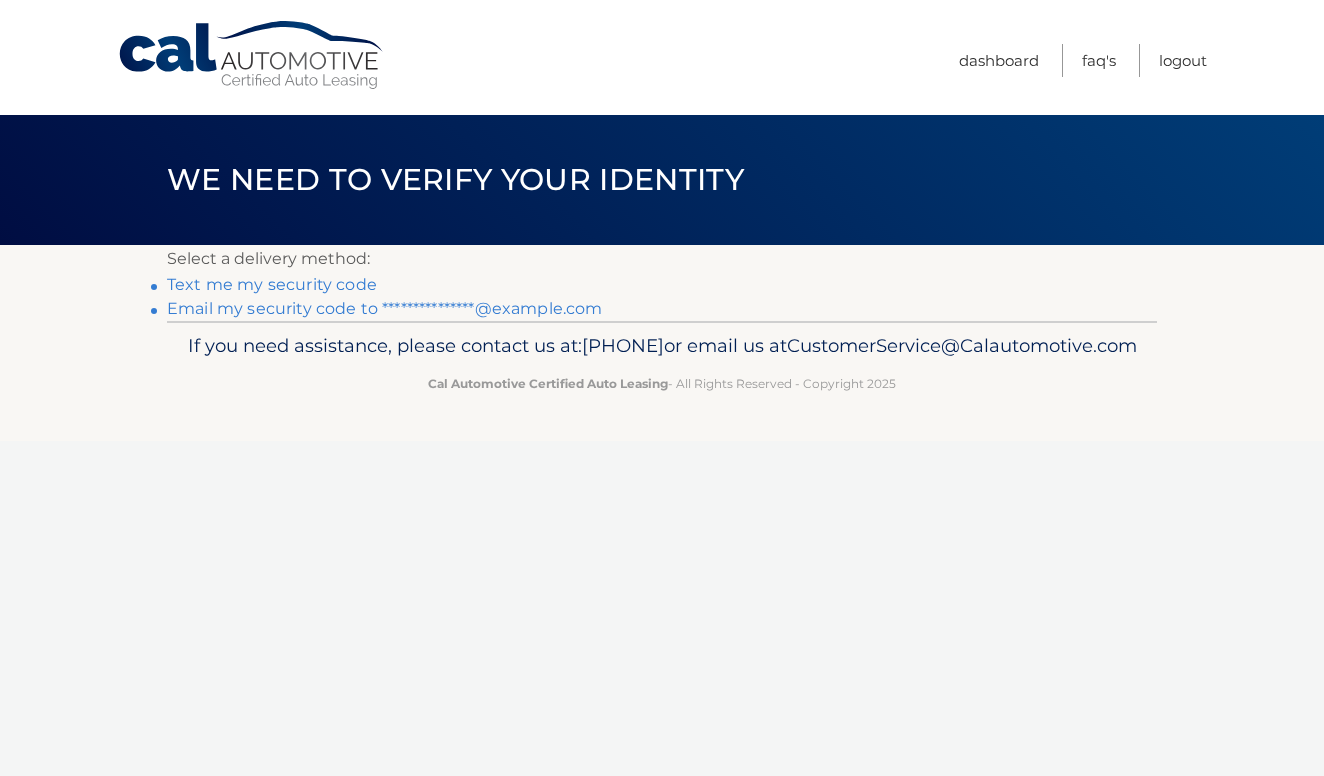 scroll, scrollTop: 0, scrollLeft: 0, axis: both 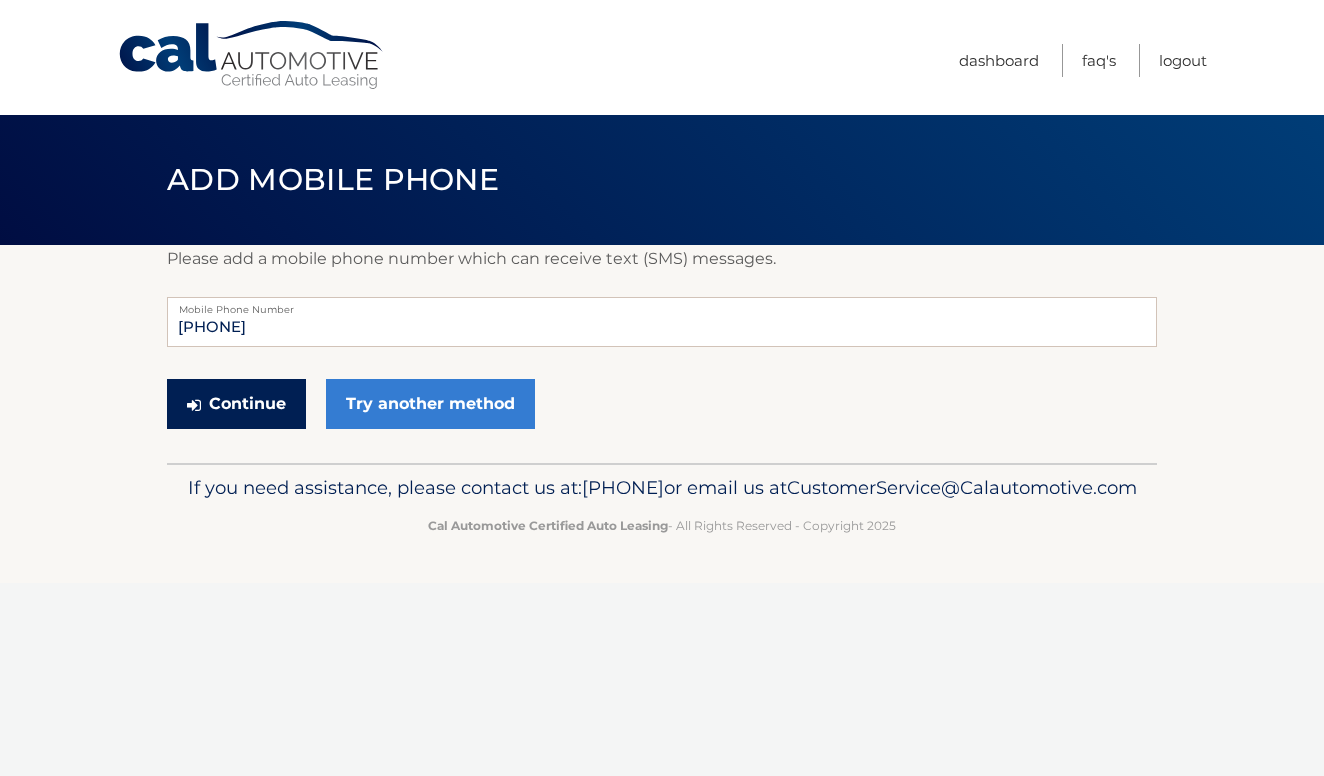 click on "Continue" at bounding box center (236, 404) 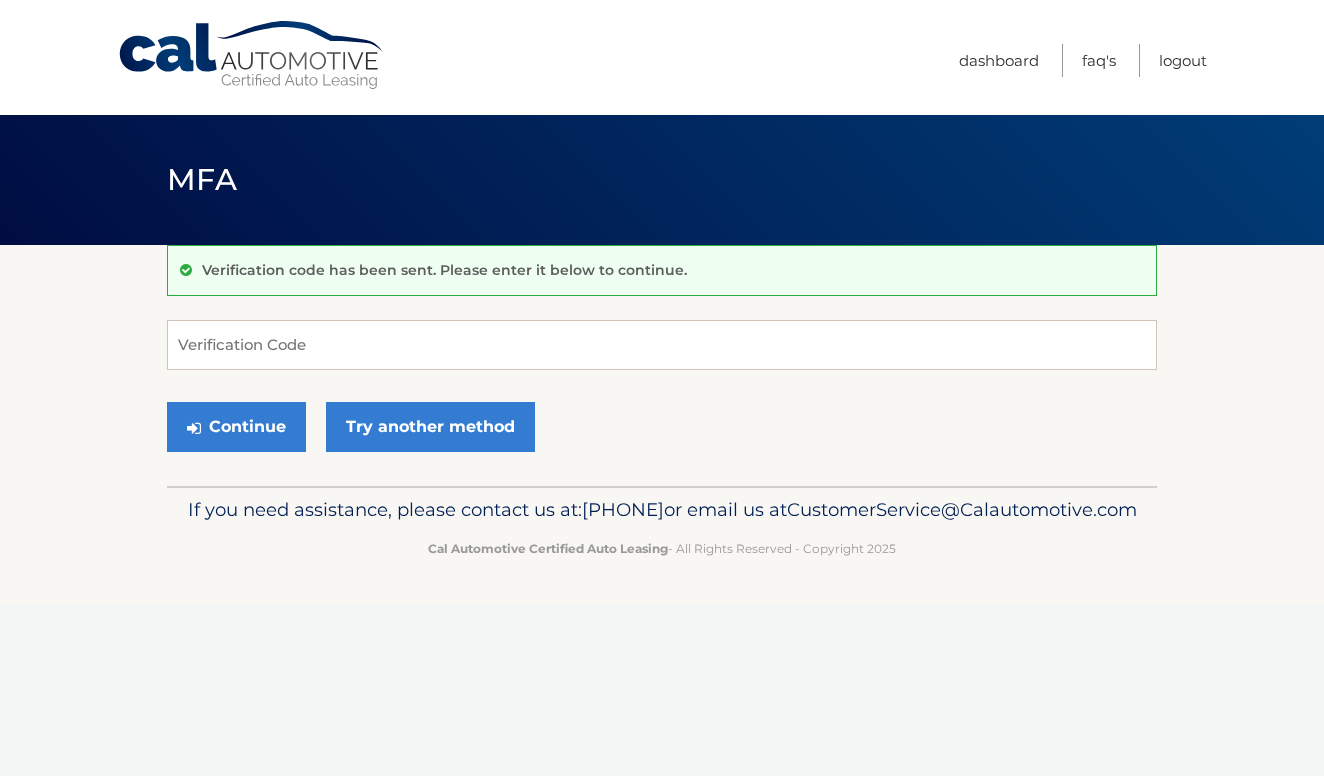 scroll, scrollTop: 0, scrollLeft: 0, axis: both 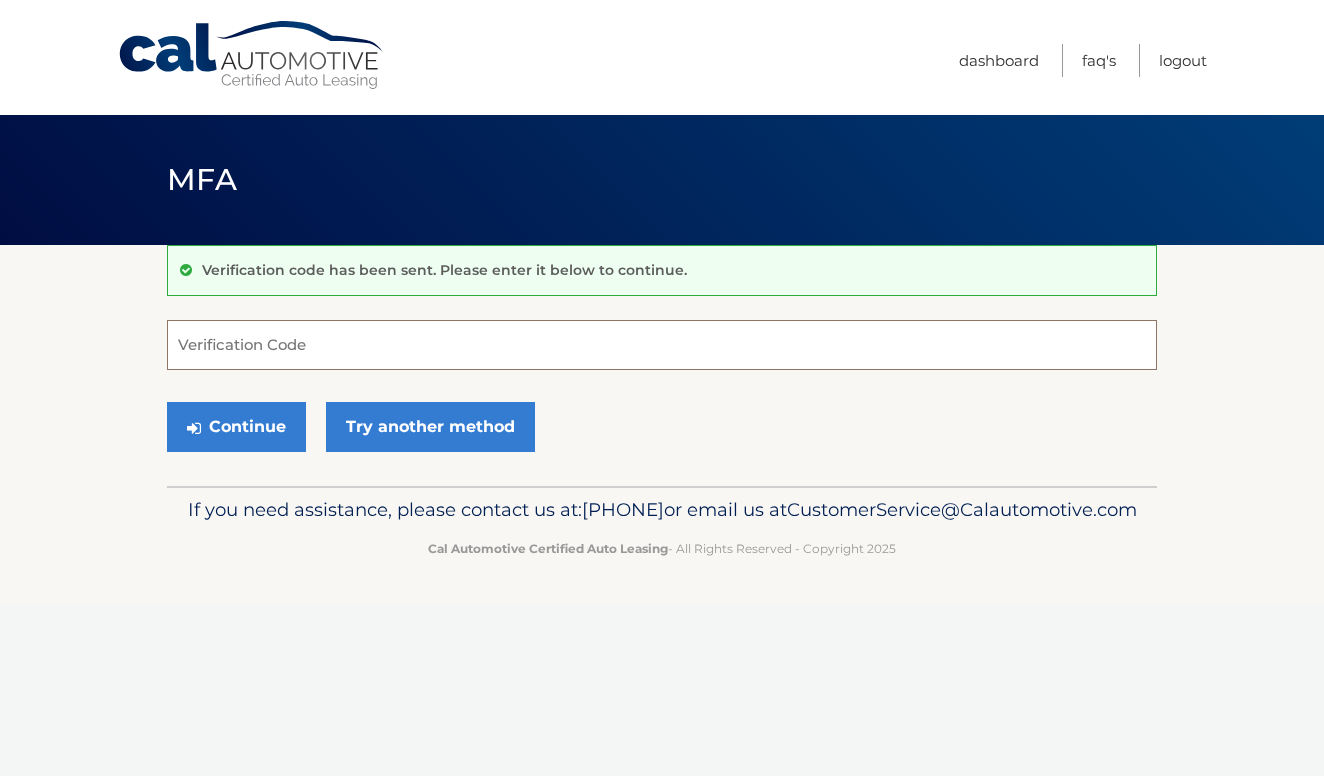click on "Verification Code" at bounding box center (662, 345) 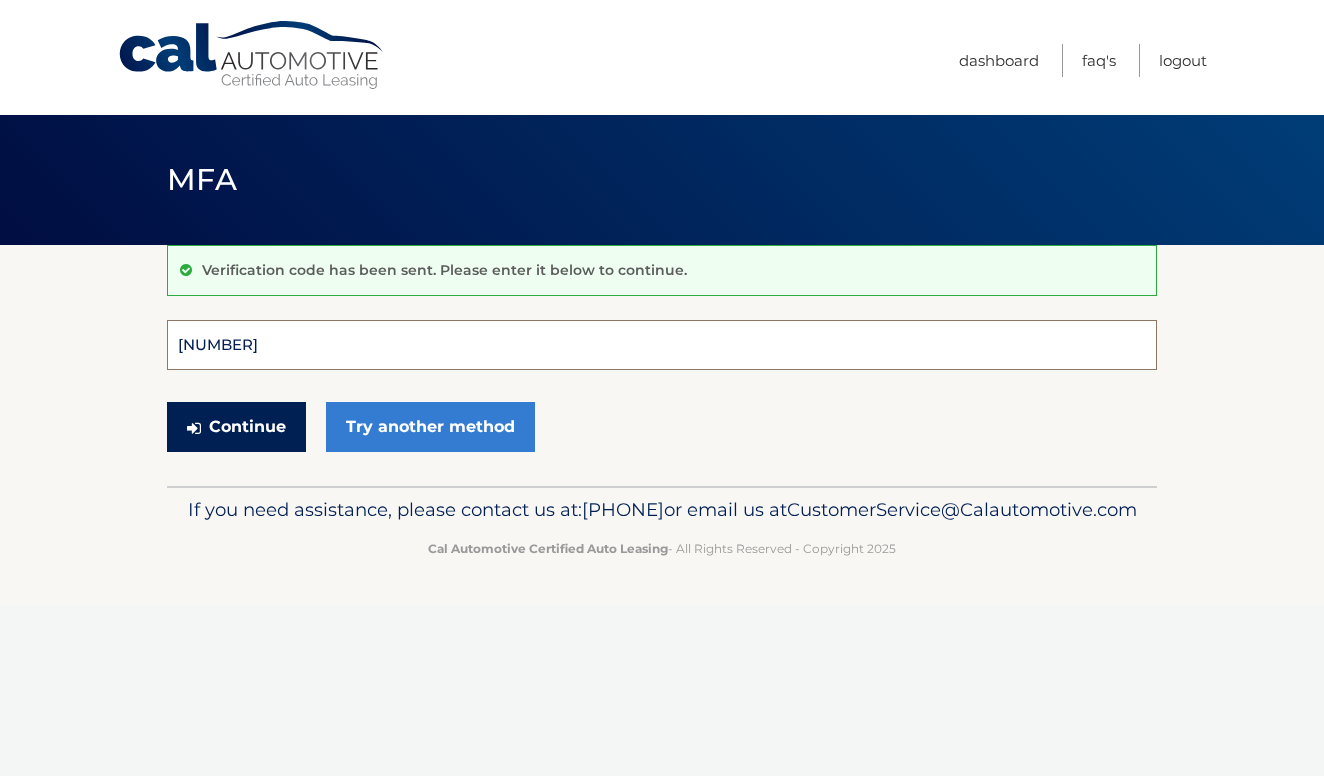 type on "[NUMBER]" 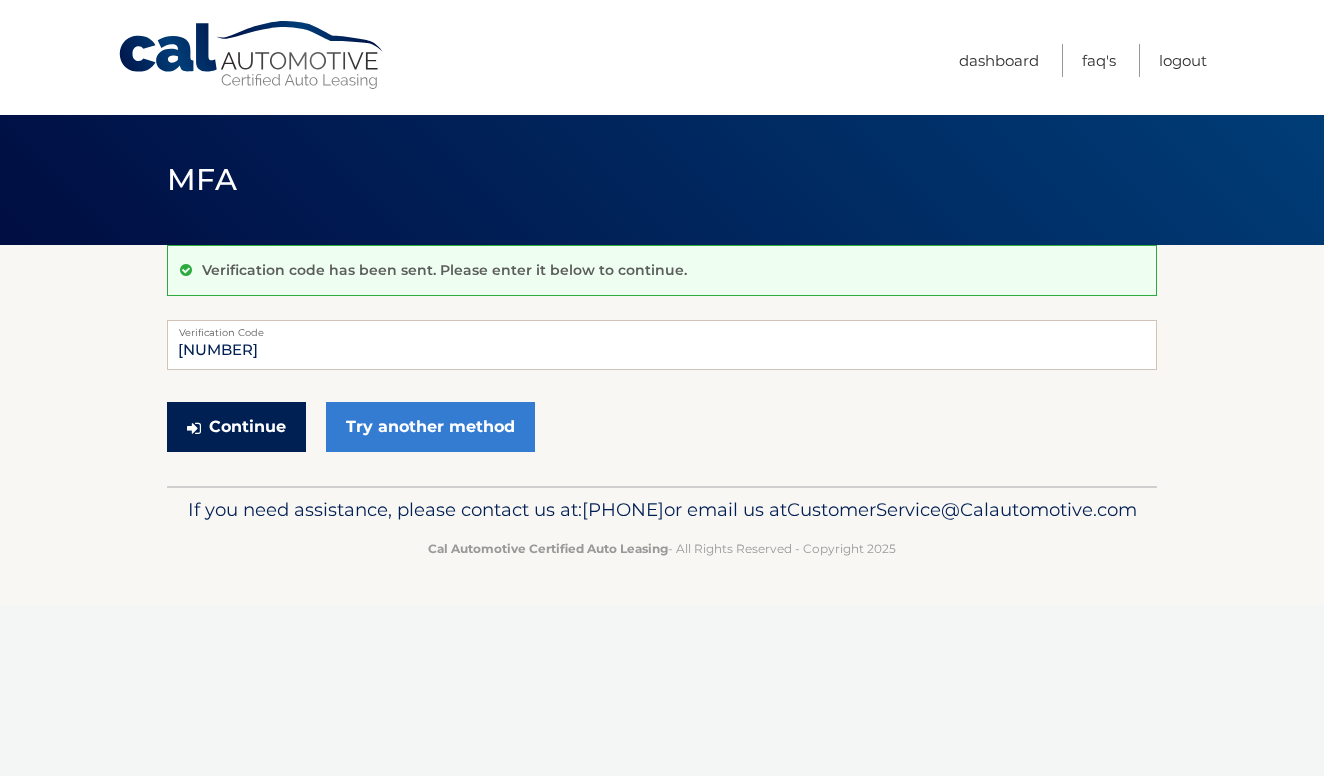 click on "Continue" at bounding box center (236, 427) 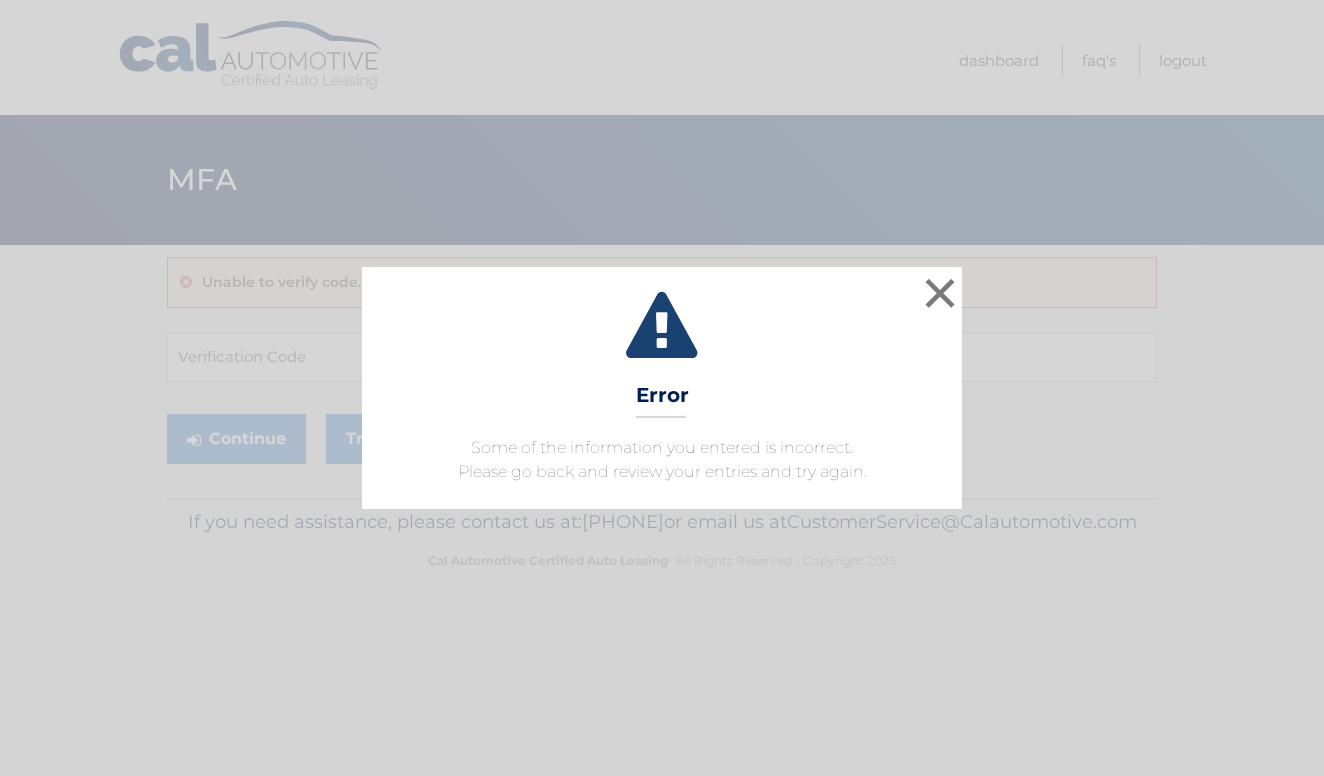 scroll, scrollTop: 0, scrollLeft: 0, axis: both 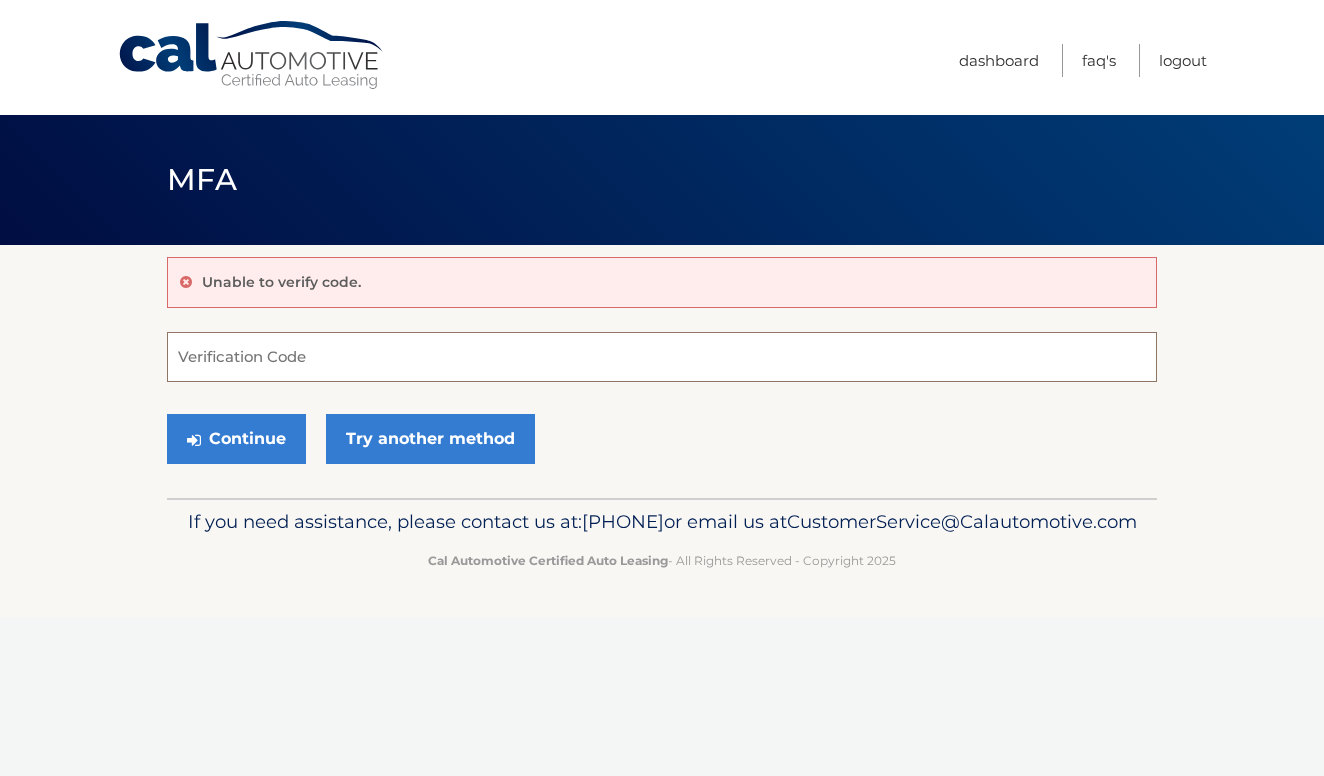 click on "Verification Code" at bounding box center [662, 357] 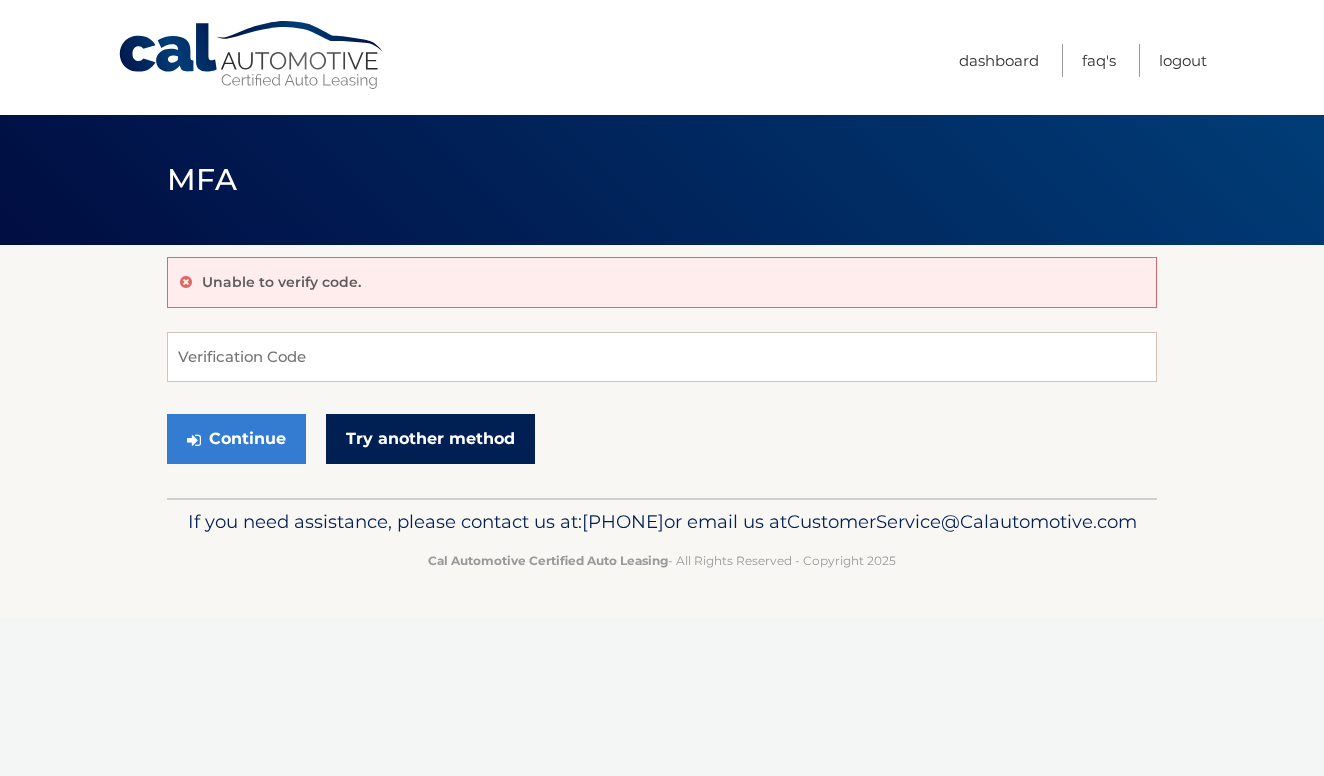 click on "Try another method" at bounding box center (430, 439) 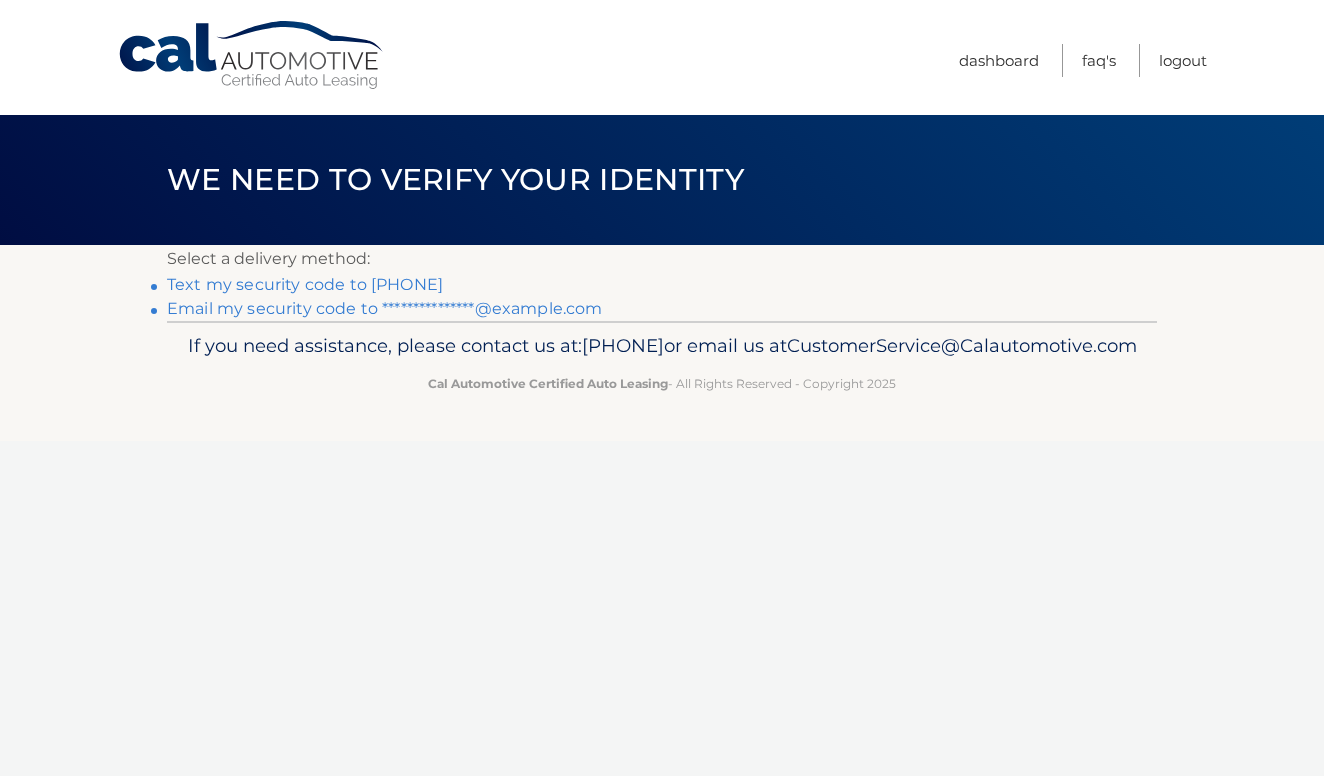 scroll, scrollTop: 0, scrollLeft: 0, axis: both 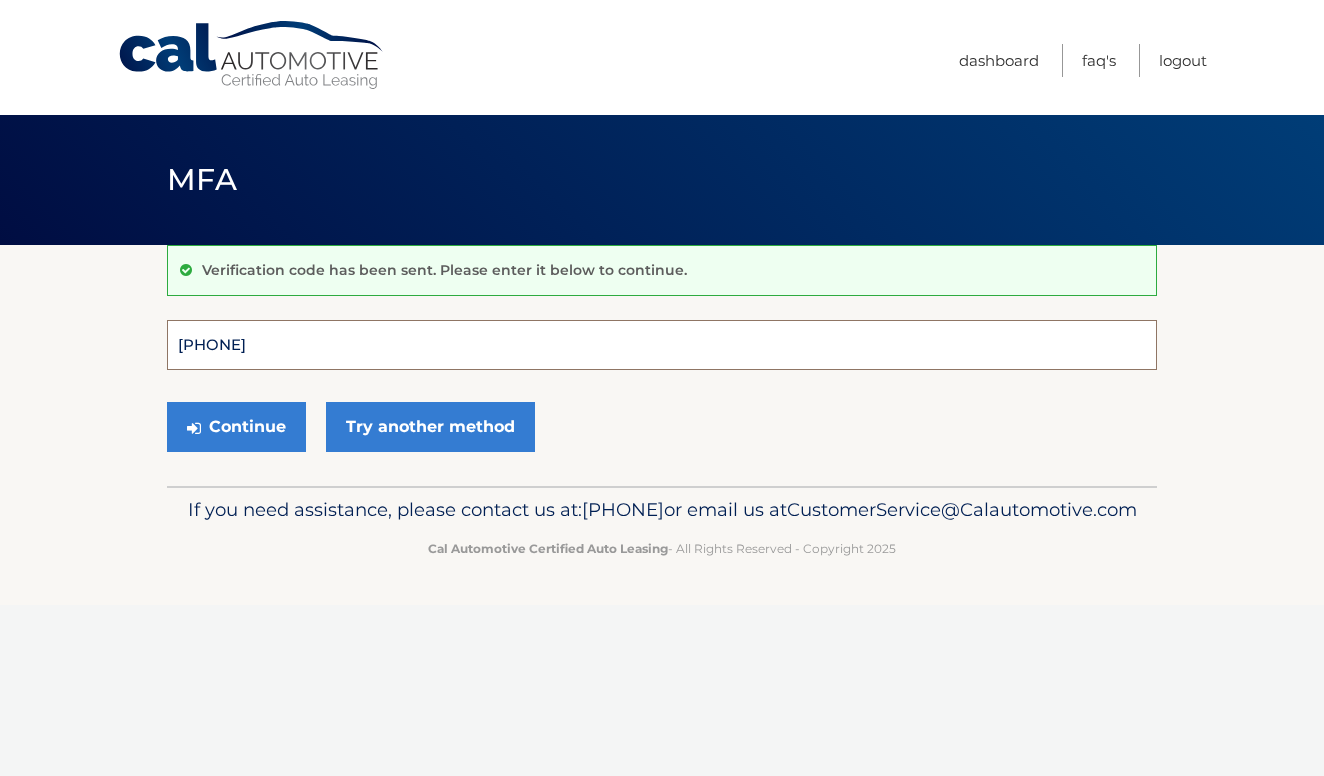 type on "[PHONE]" 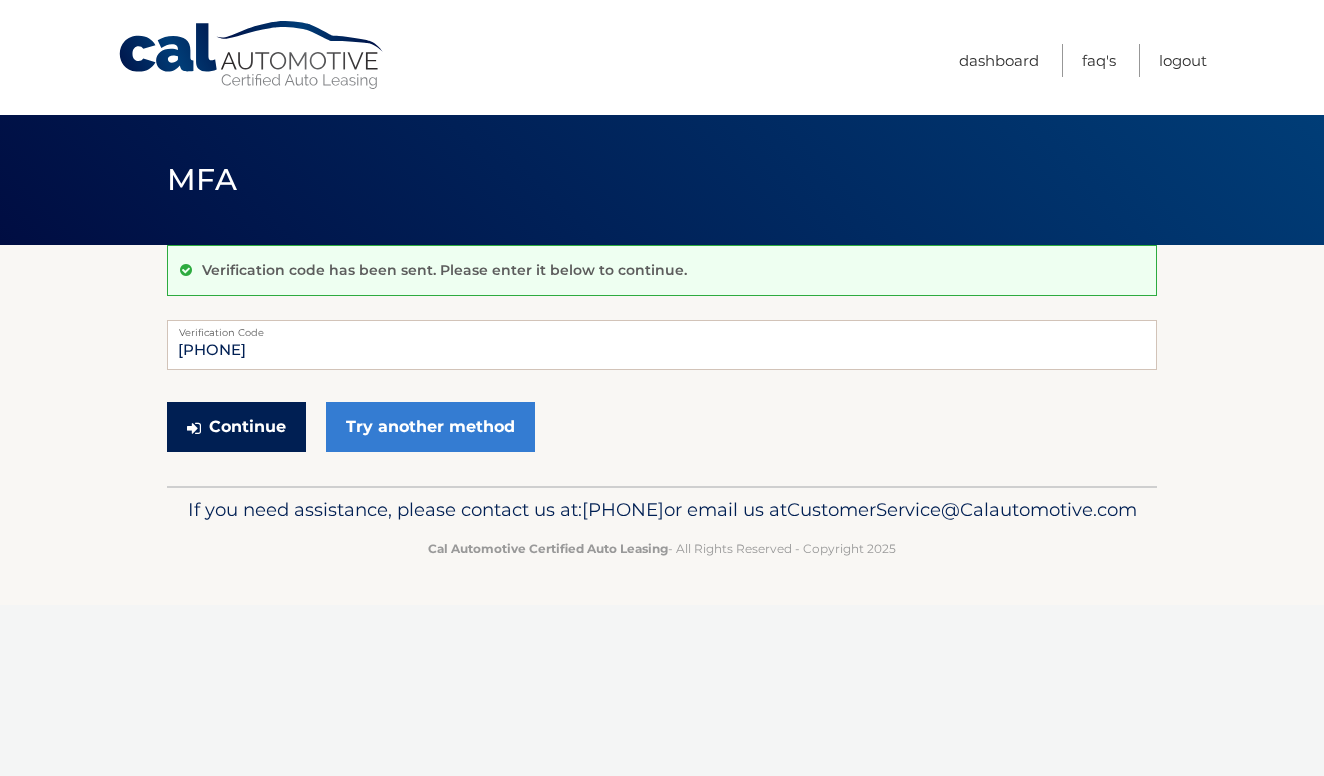 click on "Continue" at bounding box center [236, 427] 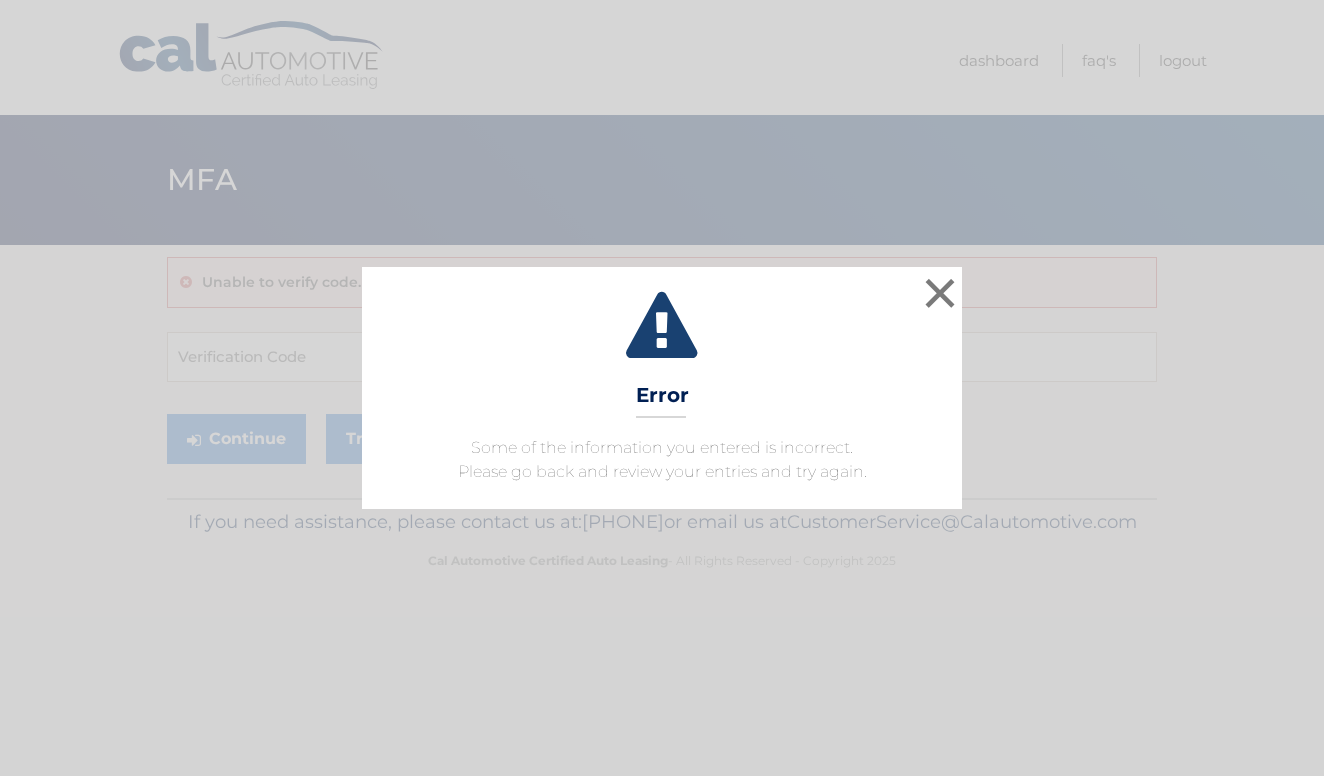 scroll, scrollTop: 0, scrollLeft: 0, axis: both 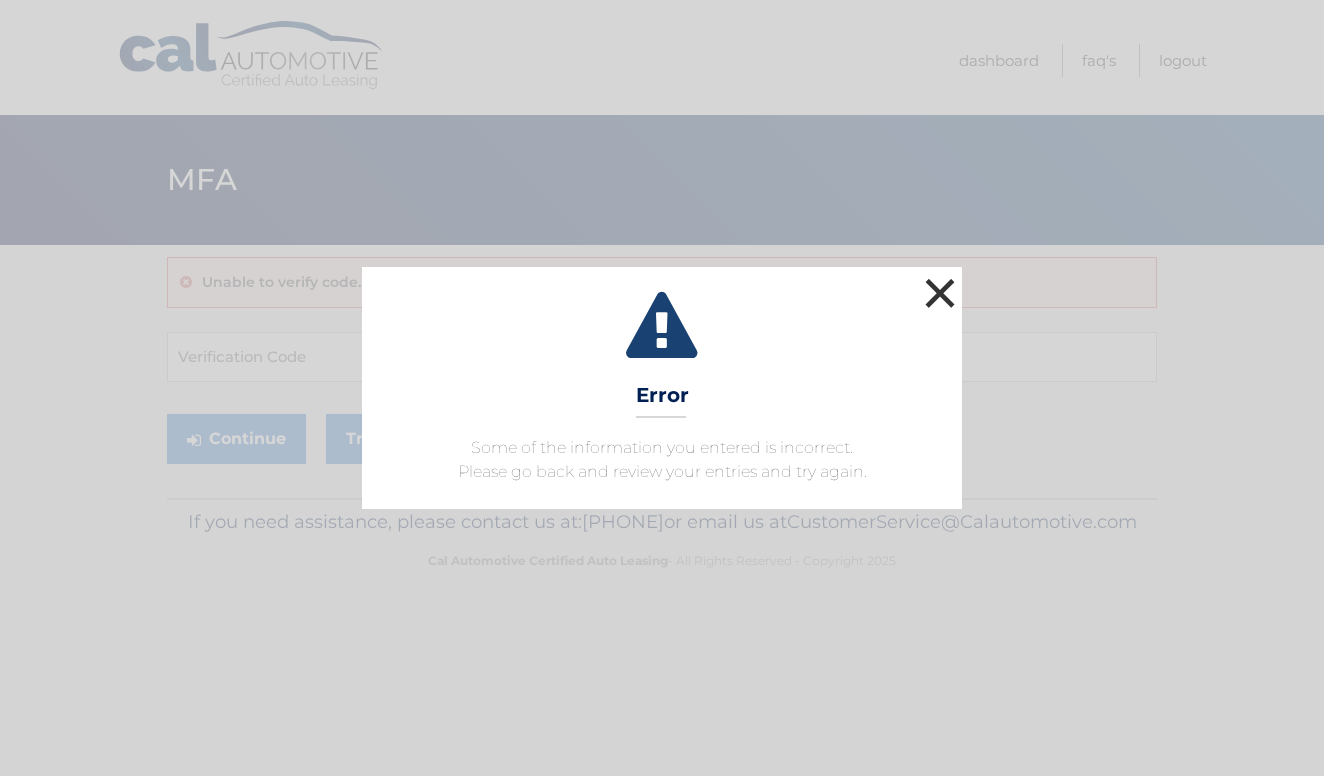 click on "×" at bounding box center (940, 293) 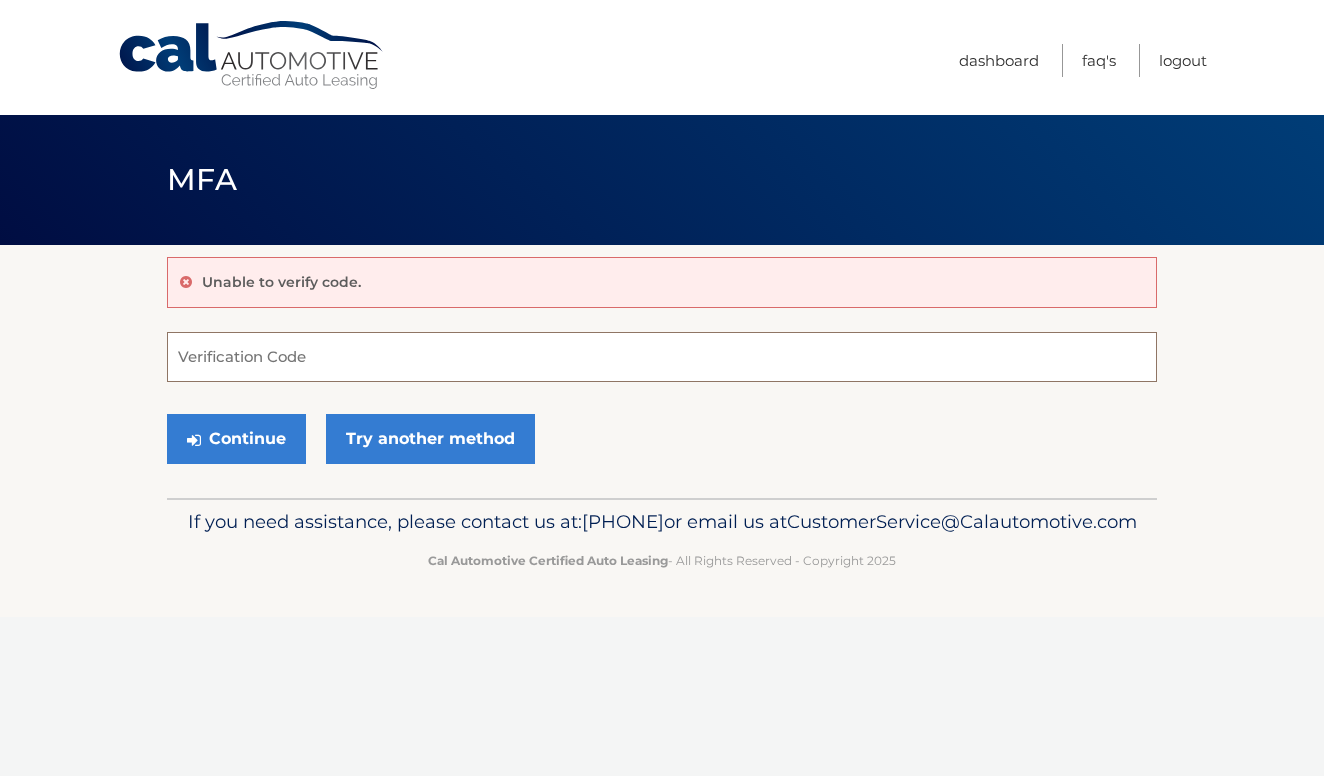 click on "Verification Code" at bounding box center (662, 357) 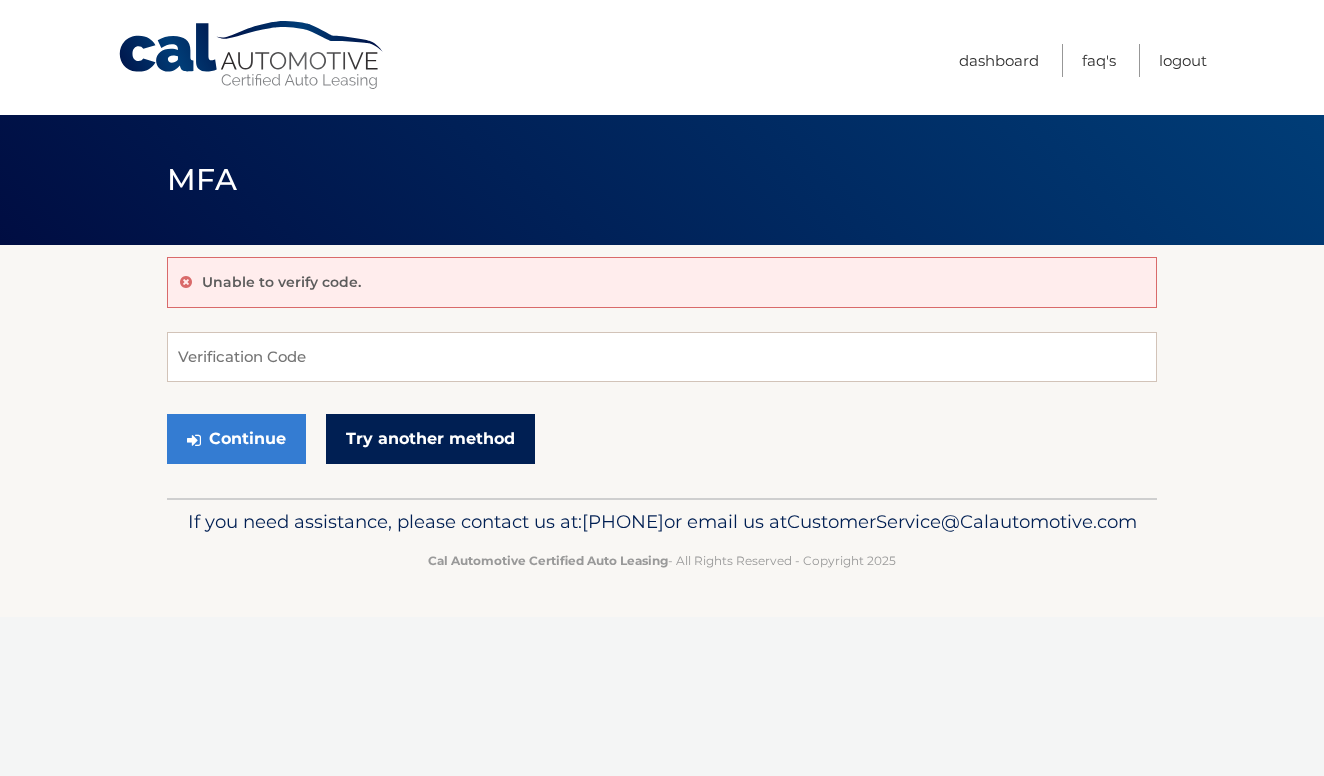 click on "Try another method" at bounding box center [430, 439] 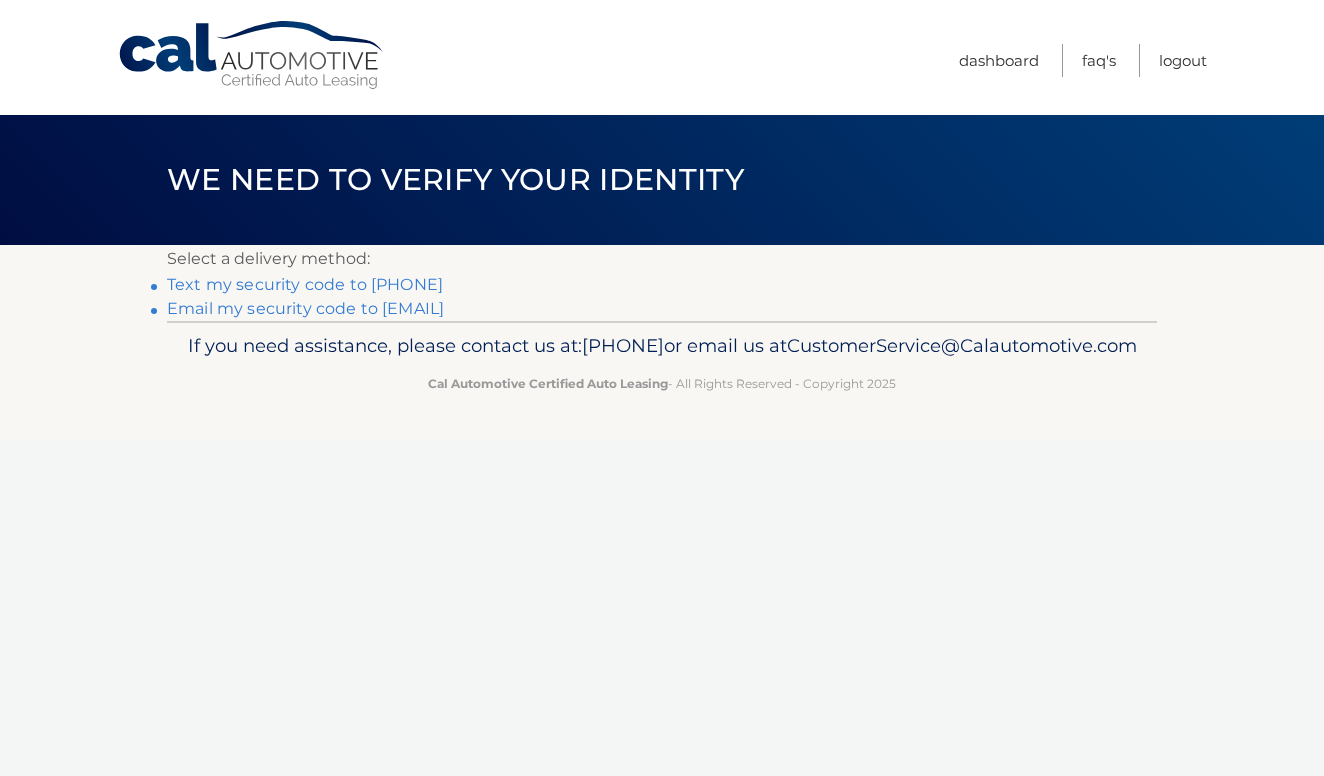 scroll, scrollTop: 0, scrollLeft: 0, axis: both 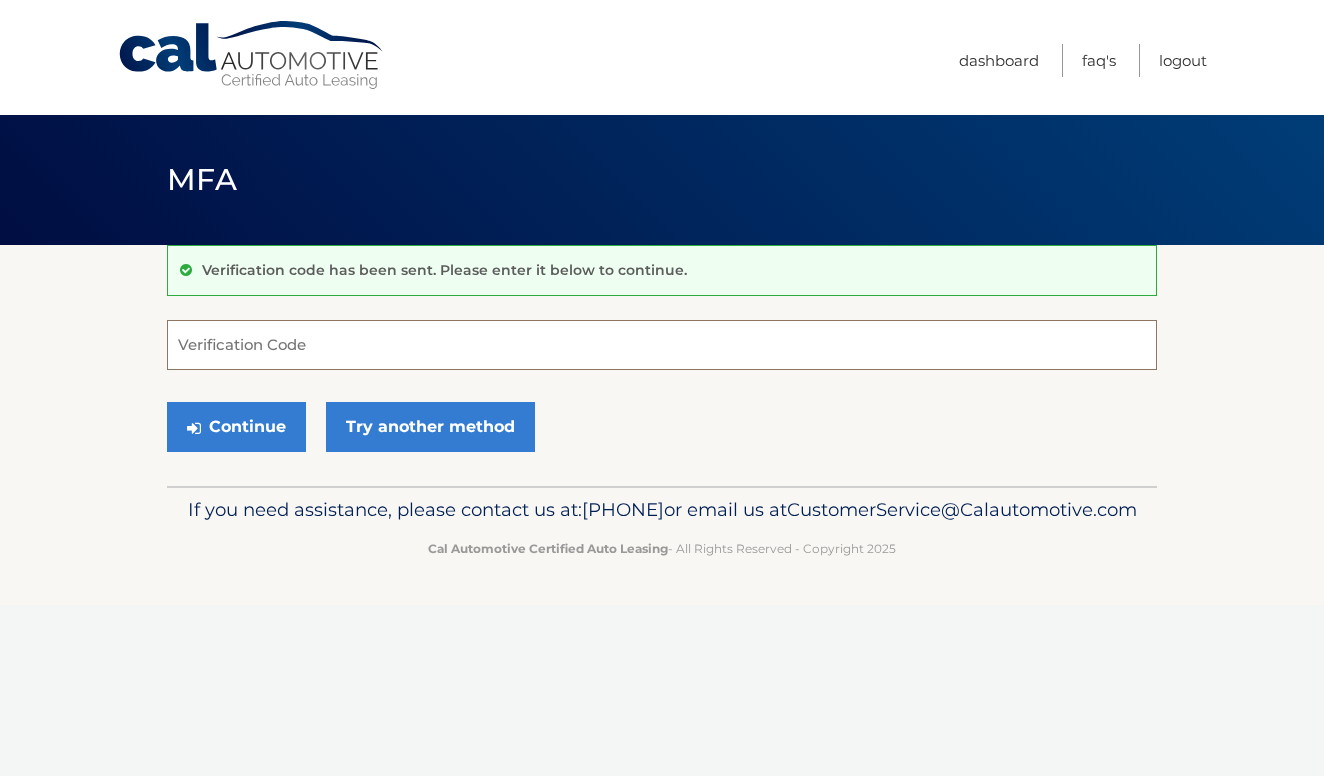click on "Verification Code" at bounding box center [662, 345] 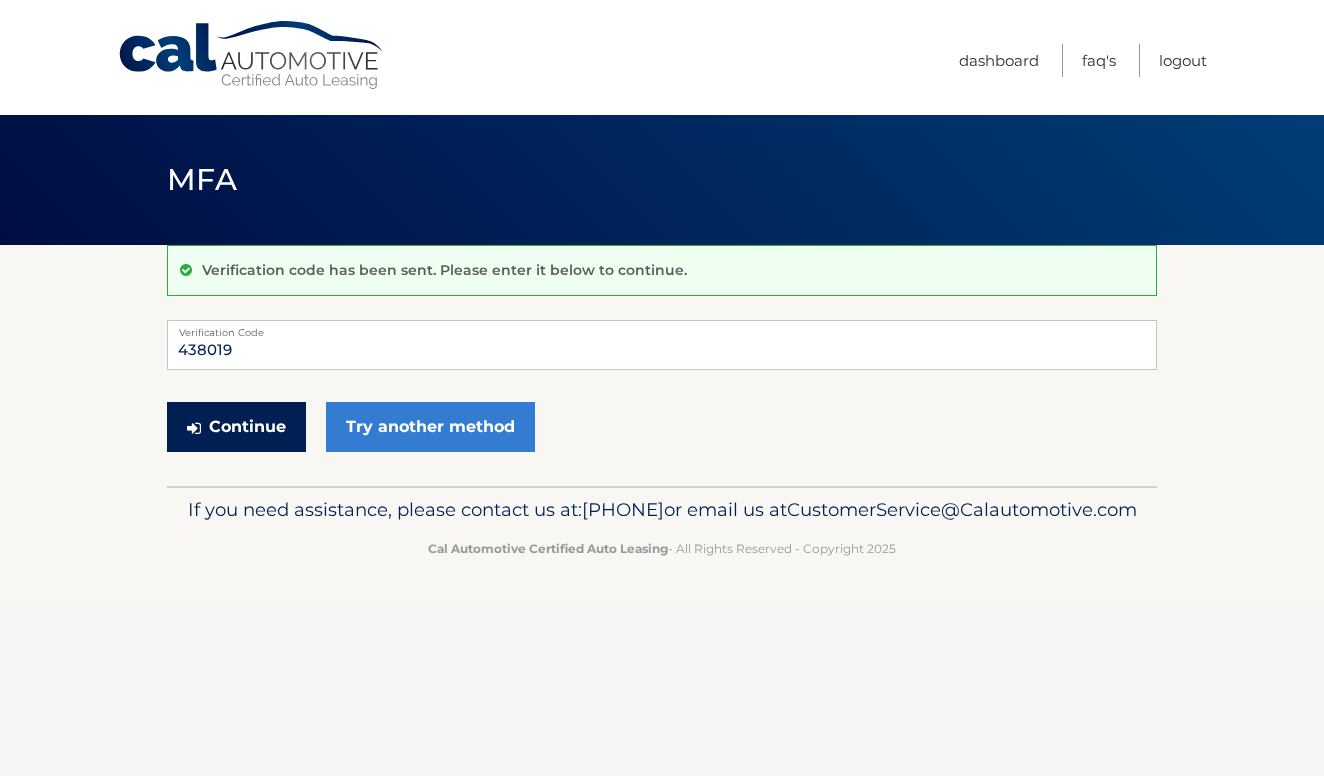 click on "Continue" at bounding box center [236, 427] 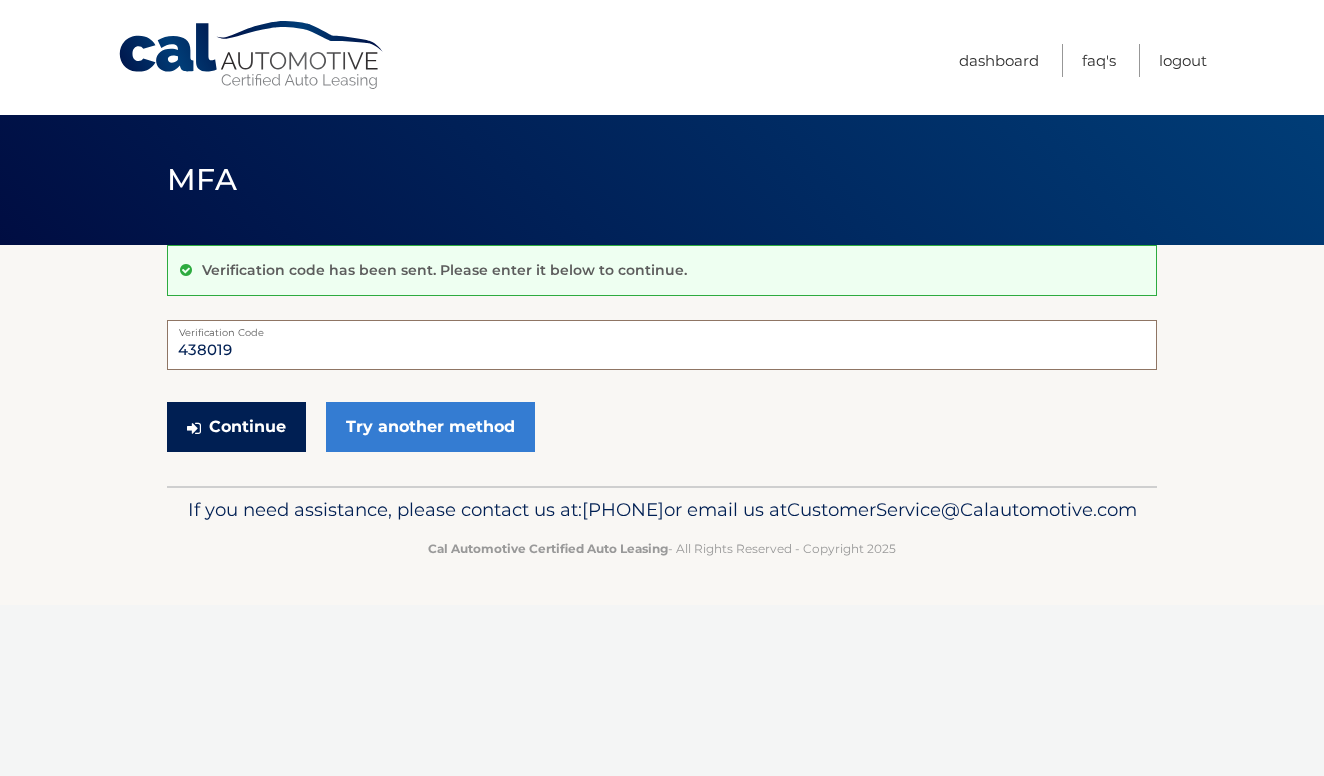 type on "438019" 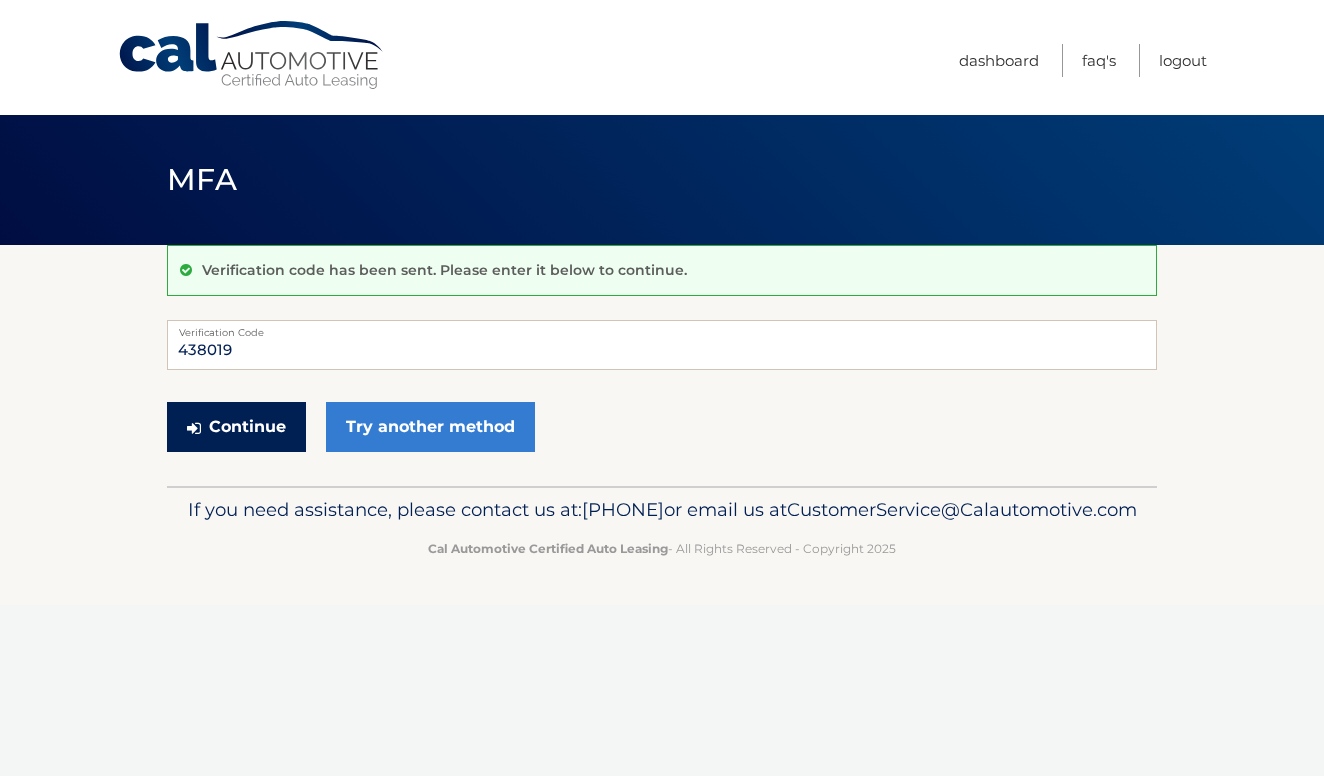 click on "Continue" at bounding box center [236, 427] 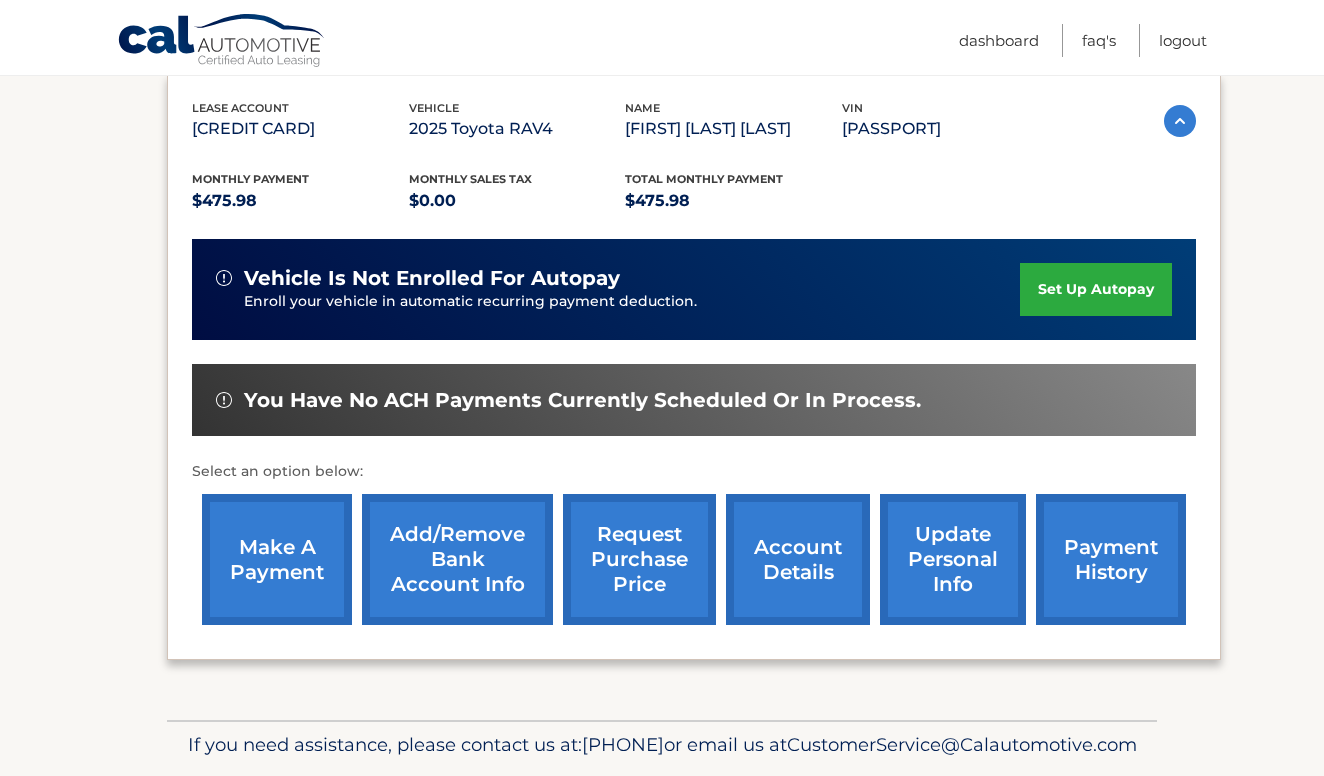 scroll, scrollTop: 342, scrollLeft: 0, axis: vertical 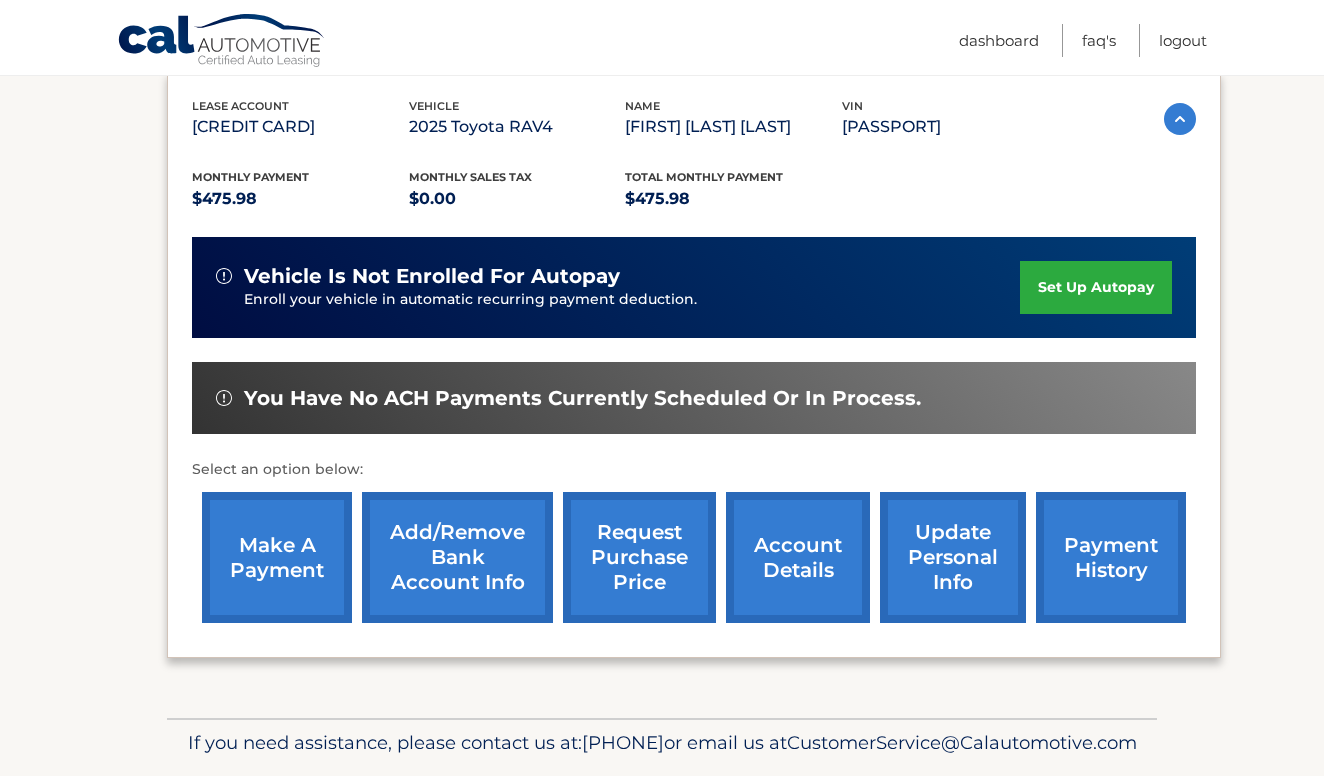 click on "set up autopay" at bounding box center (1096, 287) 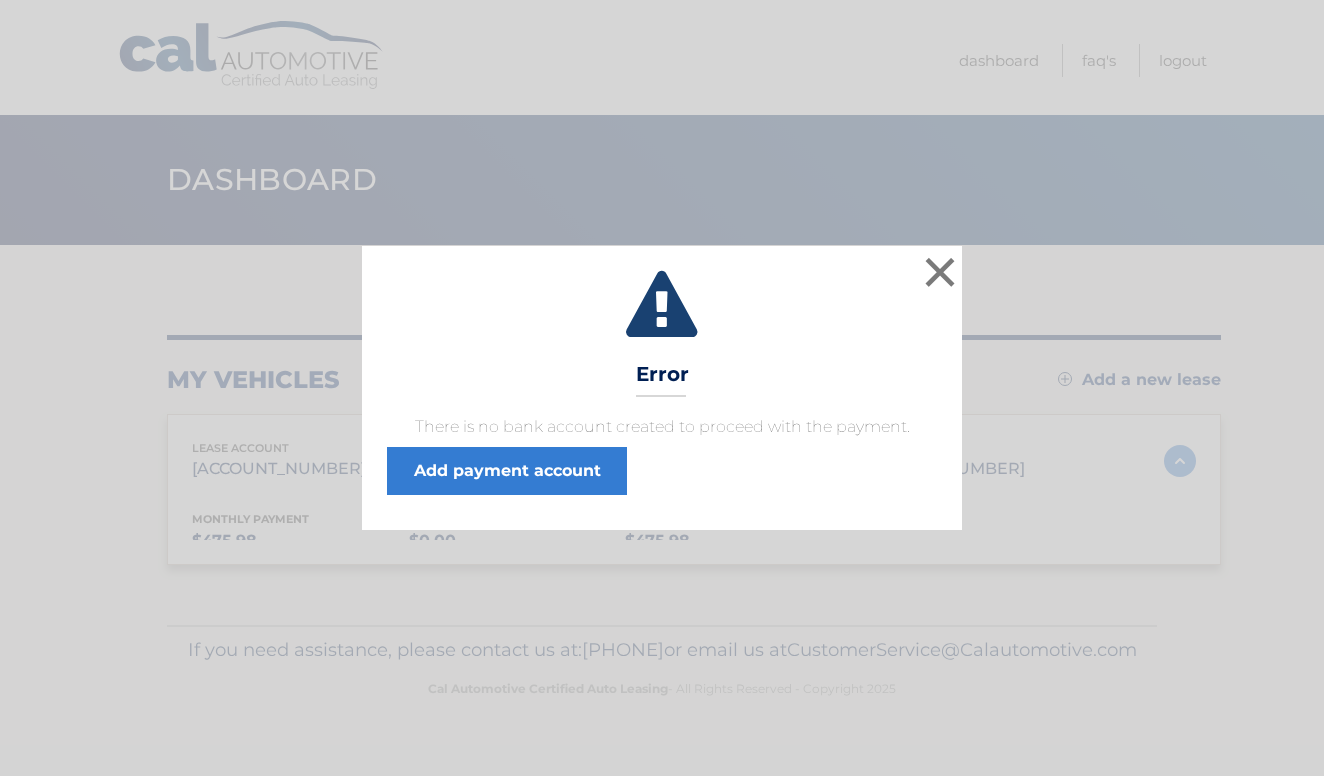 scroll, scrollTop: 0, scrollLeft: 0, axis: both 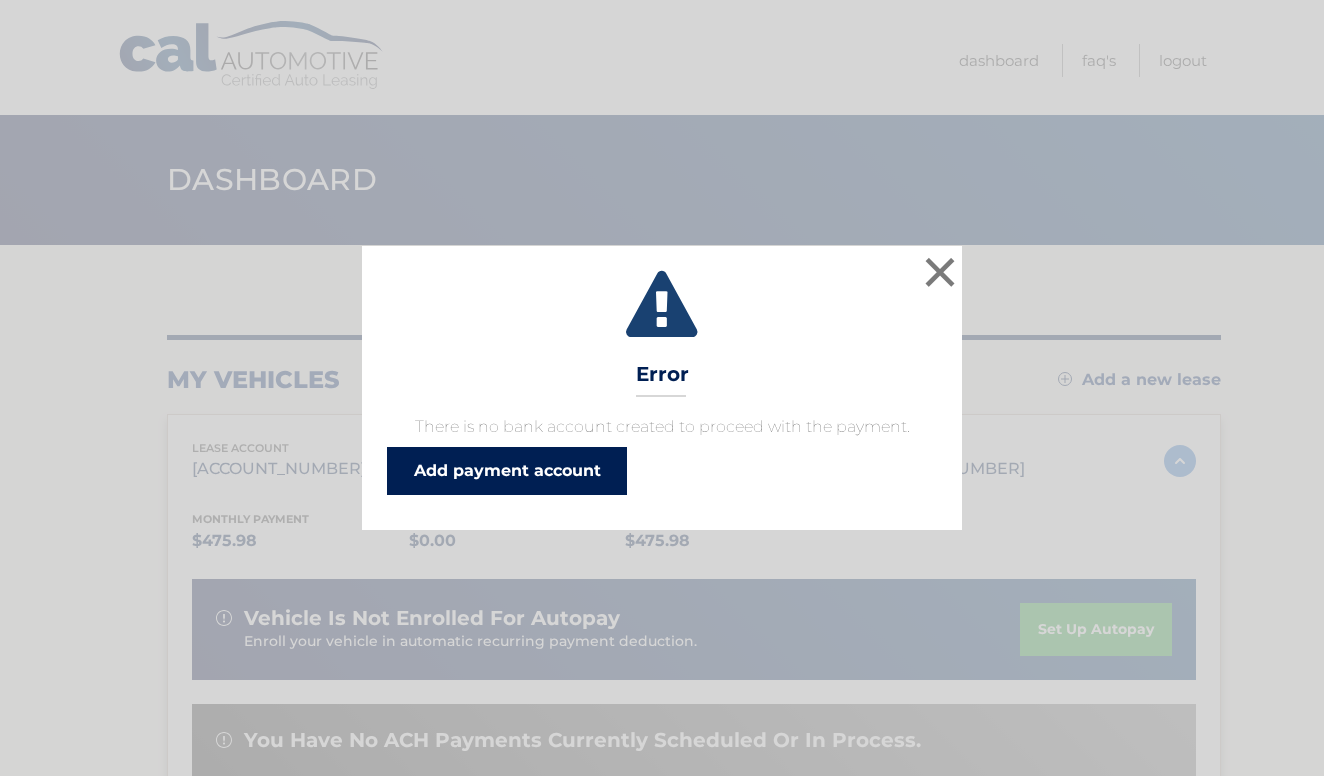 click on "Add payment account" at bounding box center (507, 471) 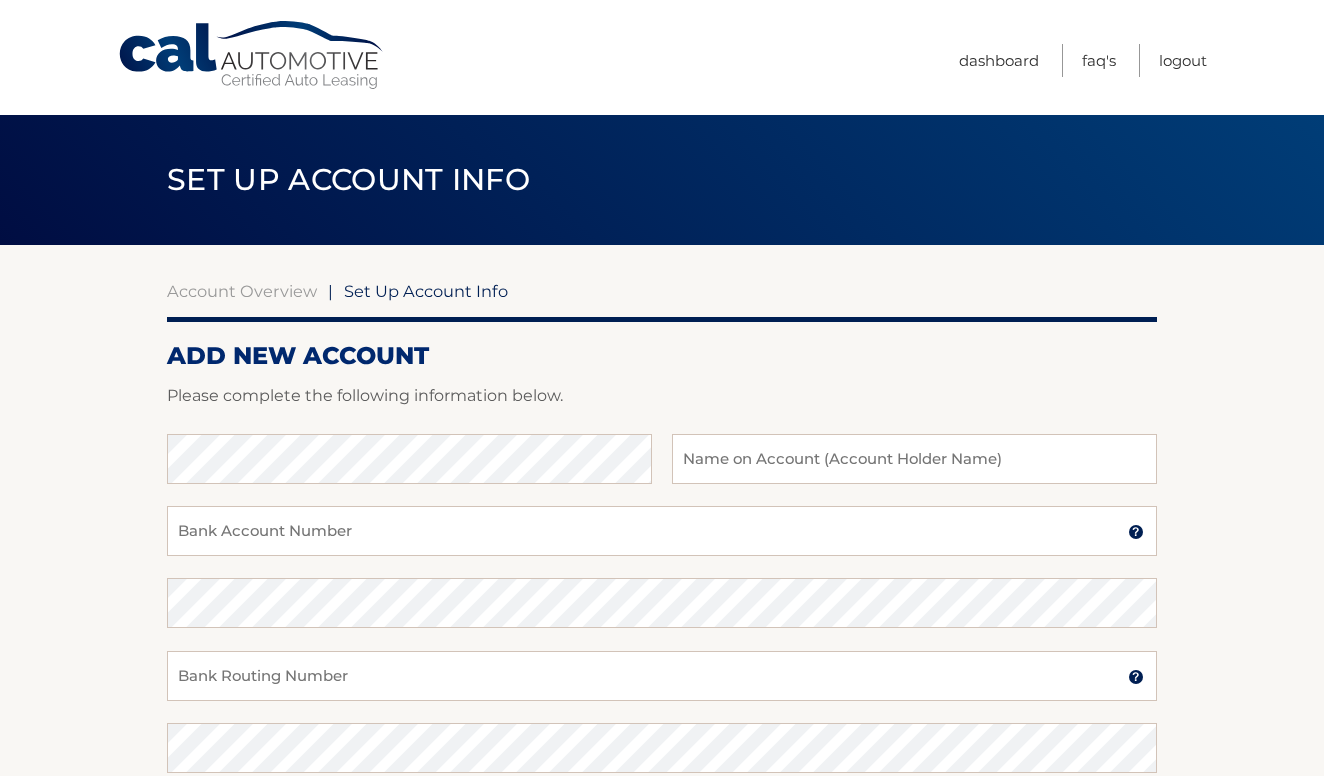 scroll, scrollTop: 0, scrollLeft: 0, axis: both 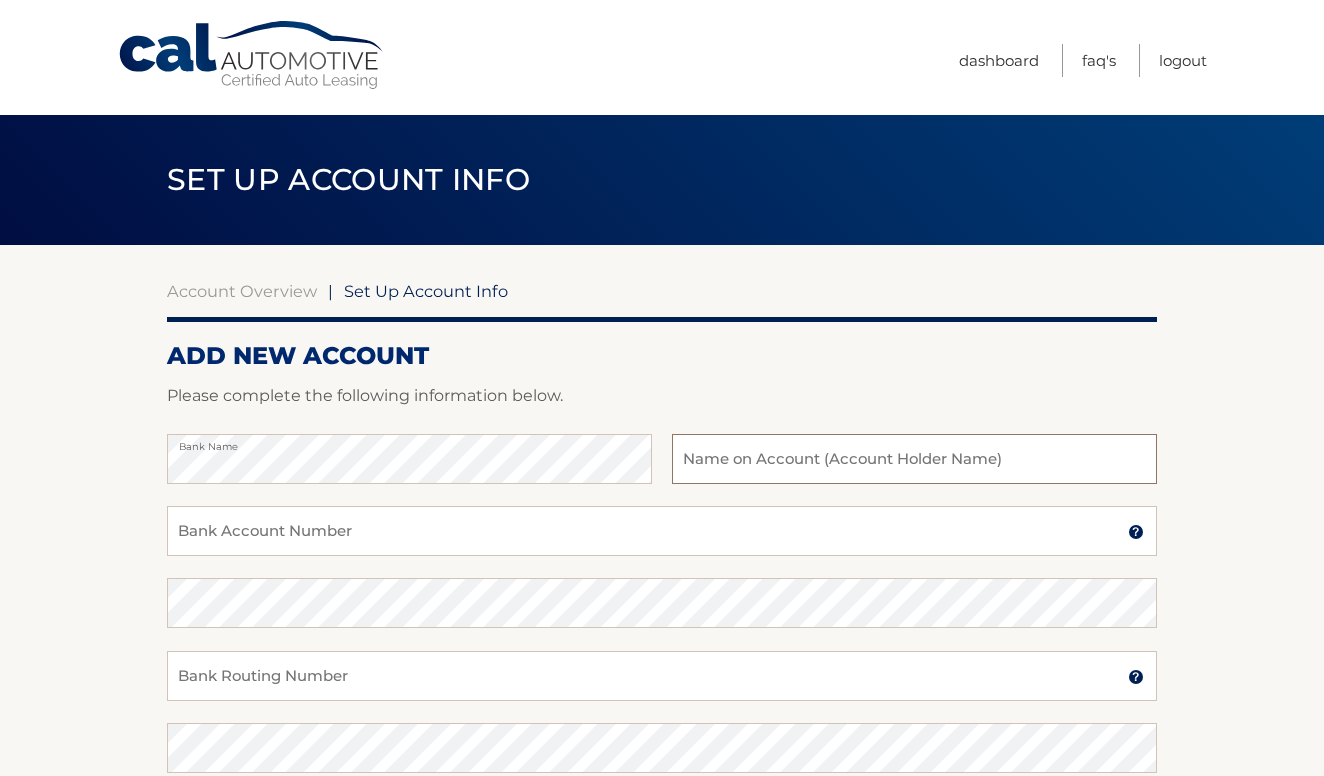 click at bounding box center [914, 459] 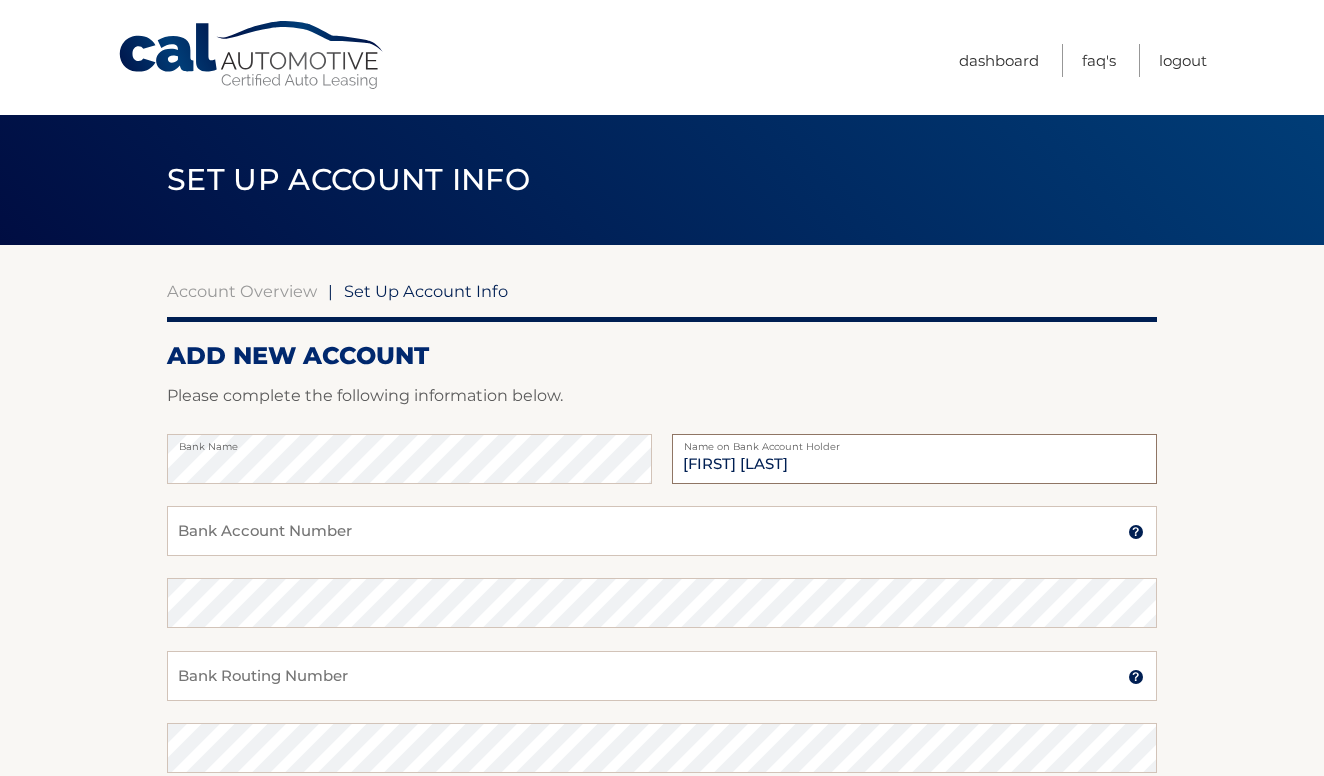 type on "[FIRST] [LAST]" 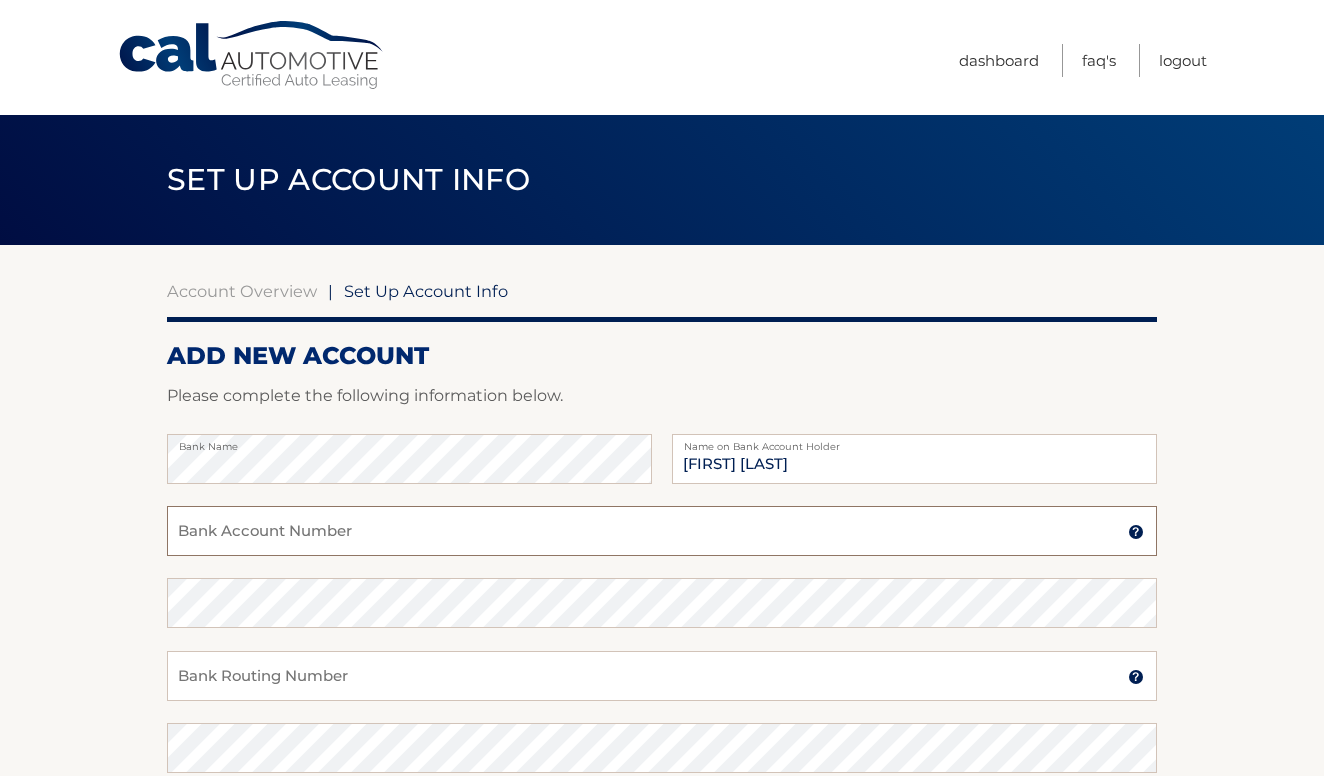 click on "Bank Account Number" at bounding box center (662, 531) 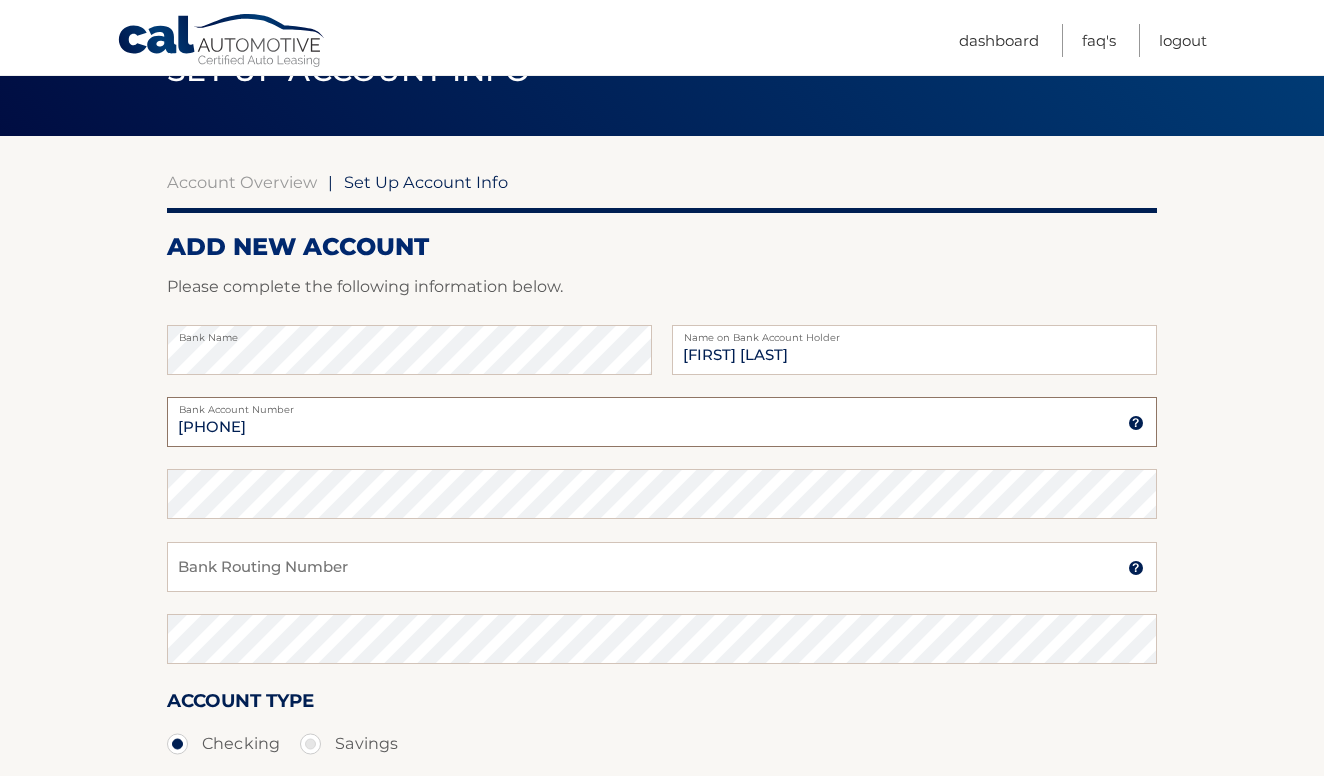 scroll, scrollTop: 130, scrollLeft: 0, axis: vertical 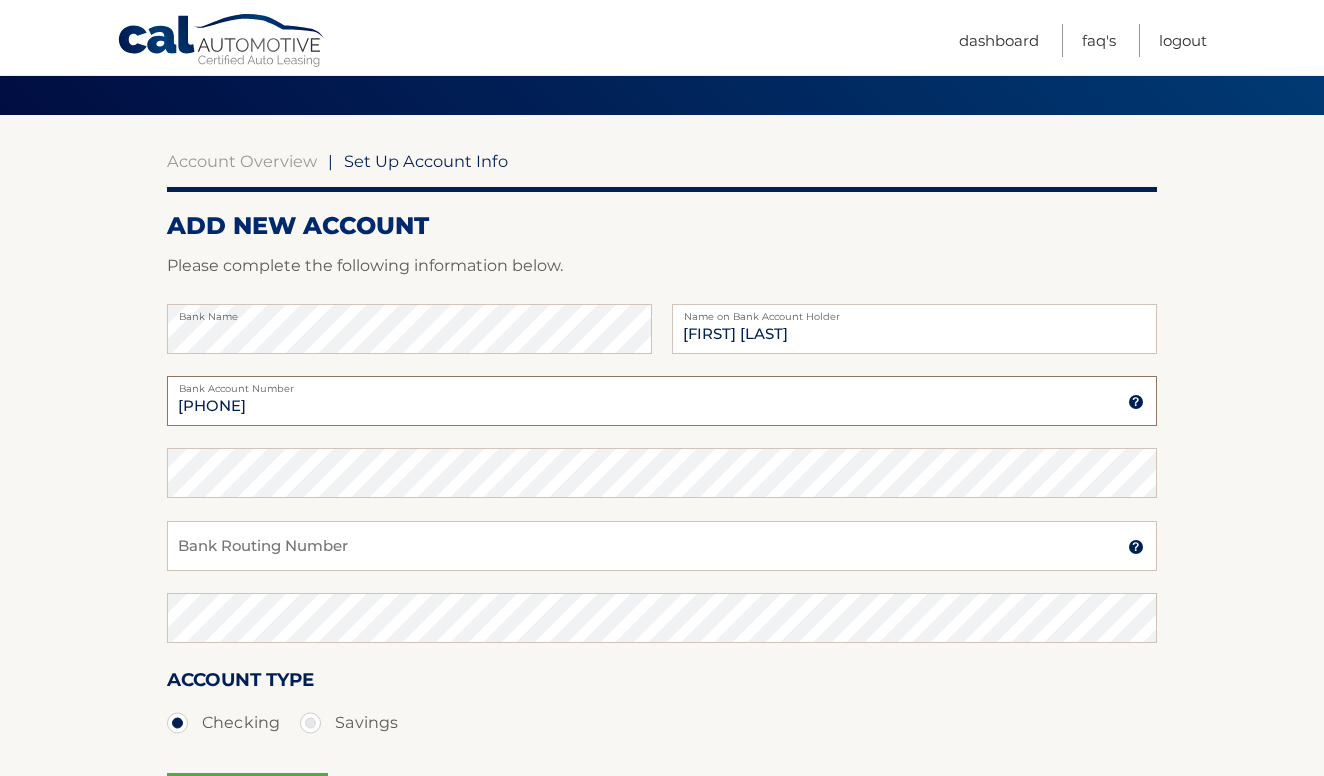 type on "6673996739" 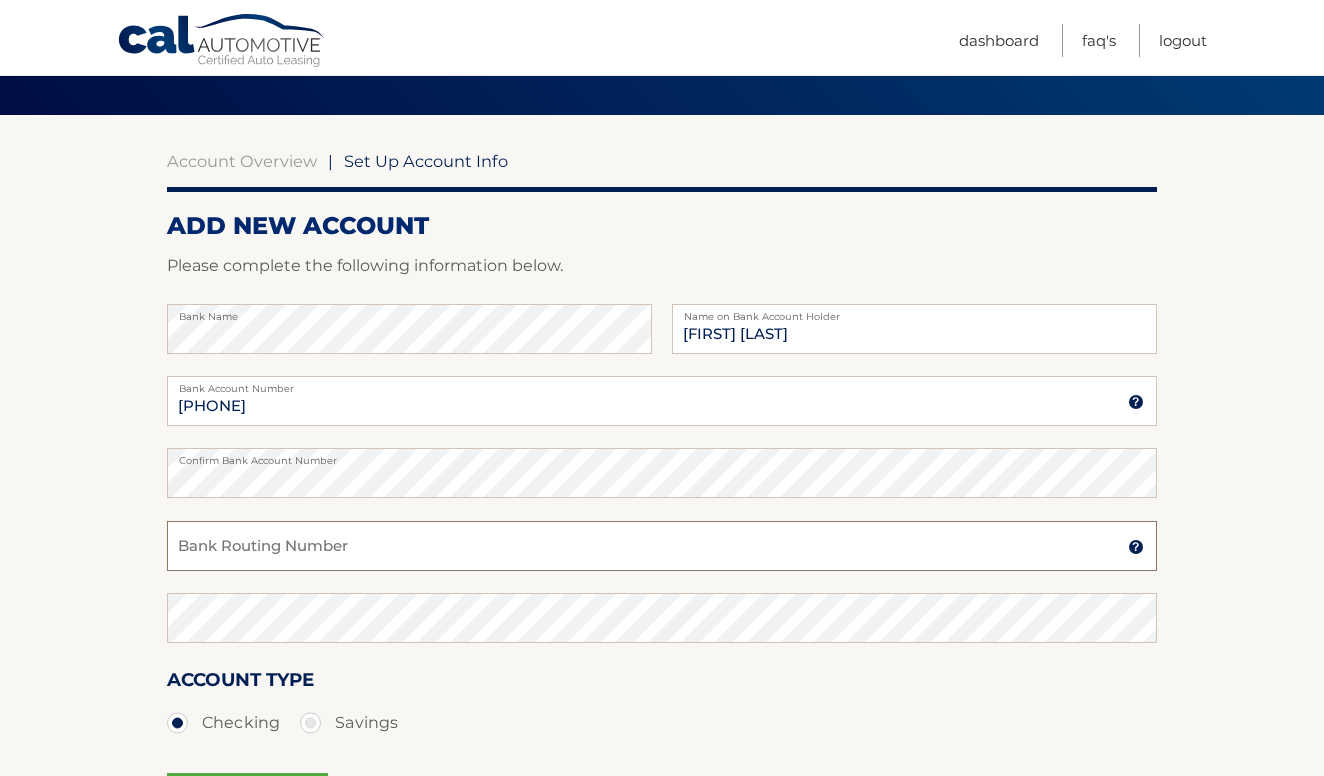 click on "Bank Routing Number" at bounding box center [662, 546] 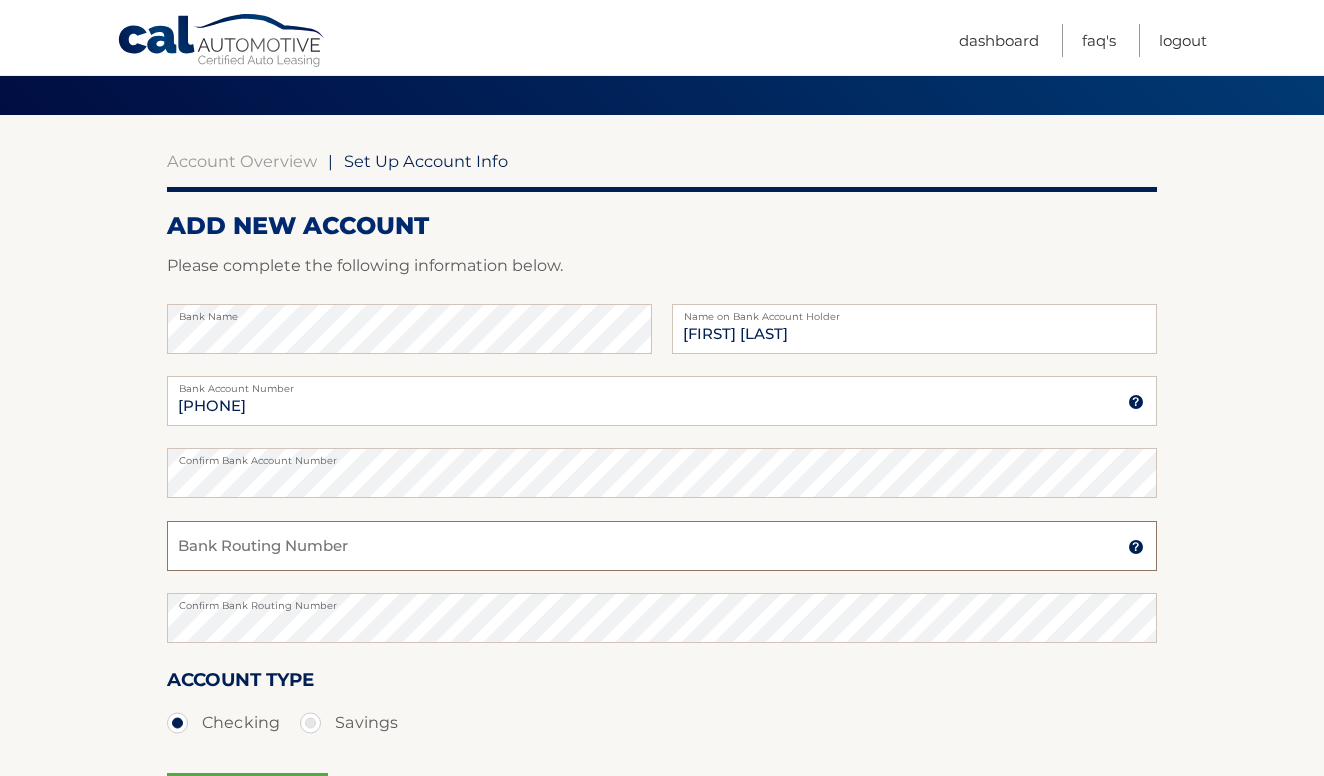 click on "Bank Routing Number" at bounding box center [662, 546] 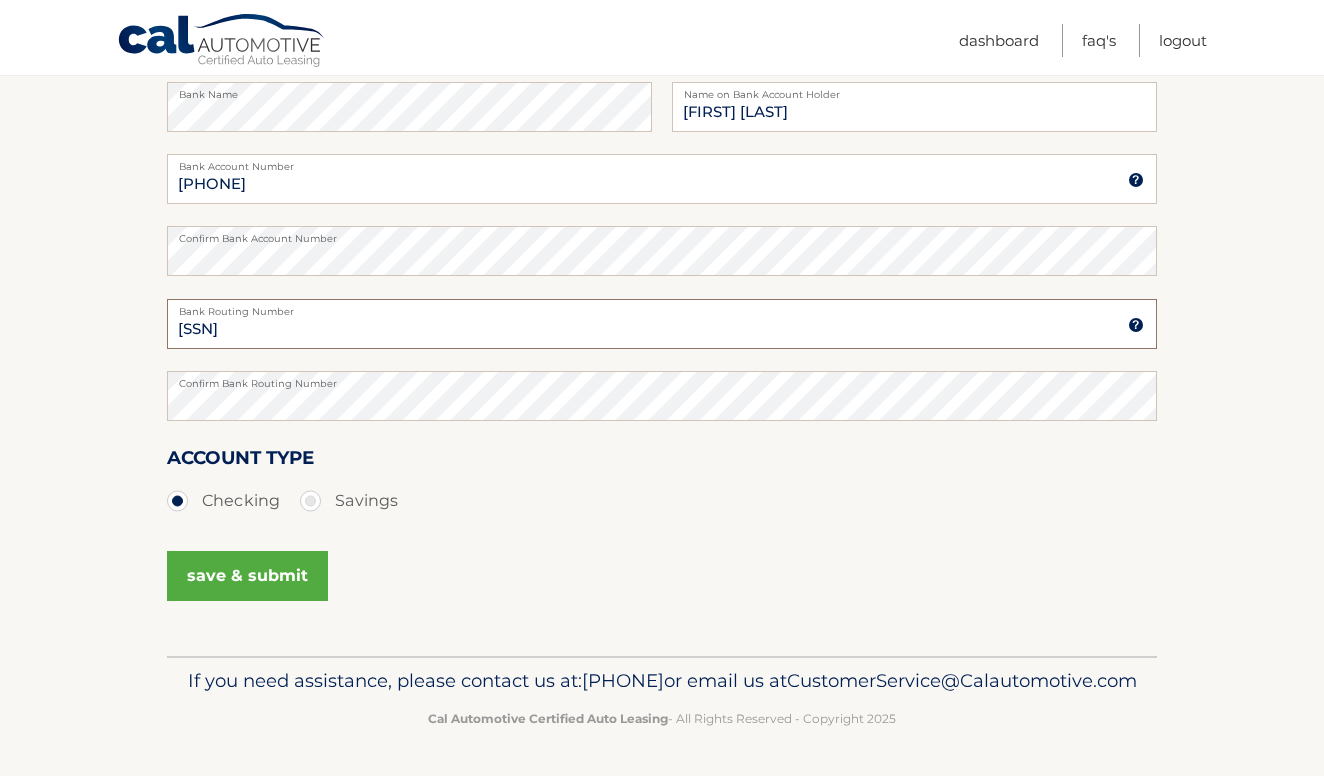 scroll, scrollTop: 381, scrollLeft: 0, axis: vertical 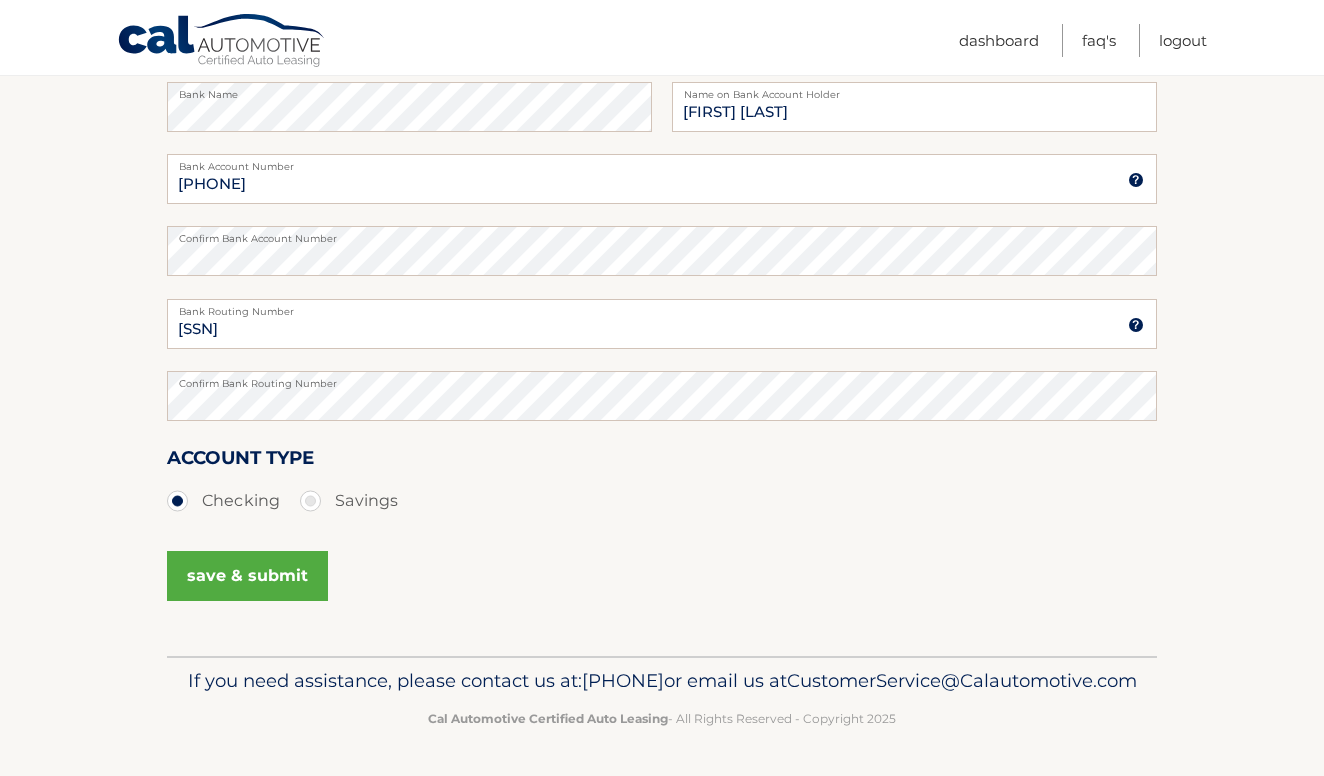 click on "save & submit" at bounding box center (247, 576) 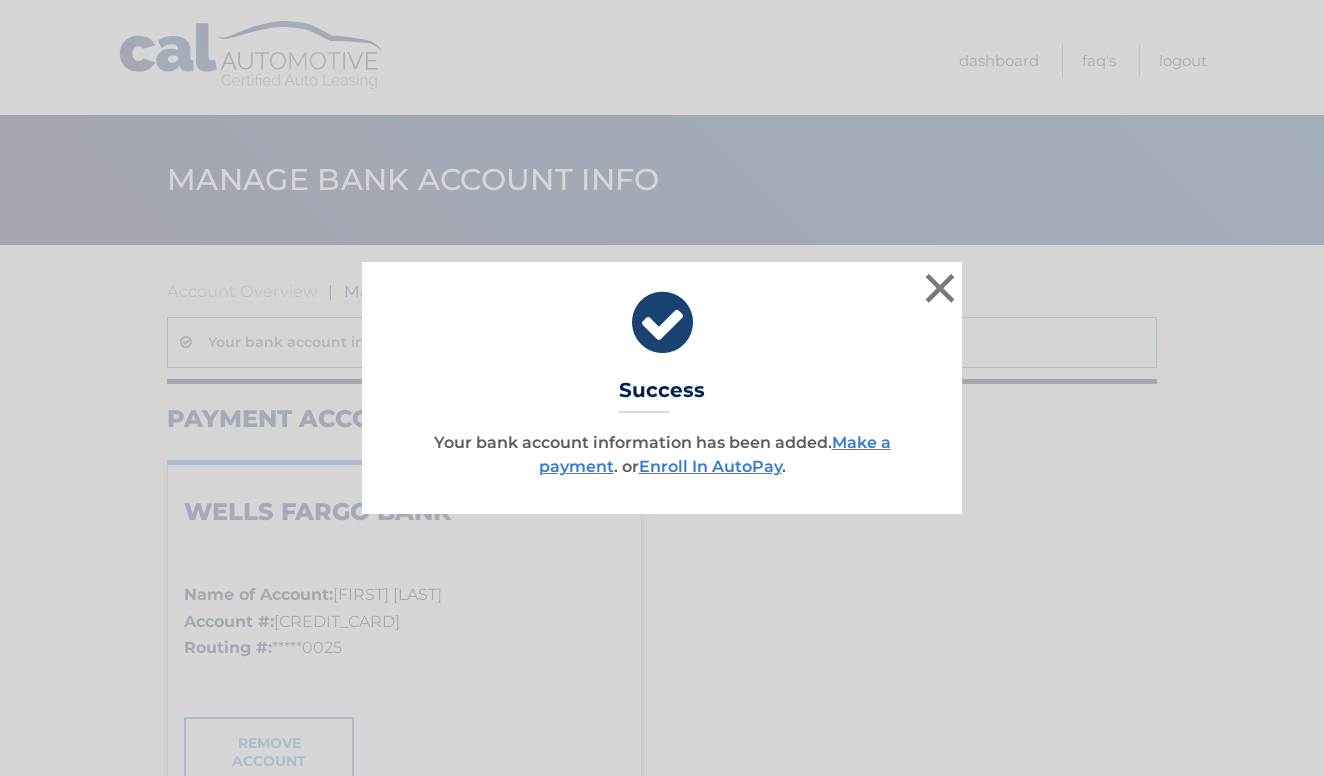 scroll, scrollTop: 0, scrollLeft: 0, axis: both 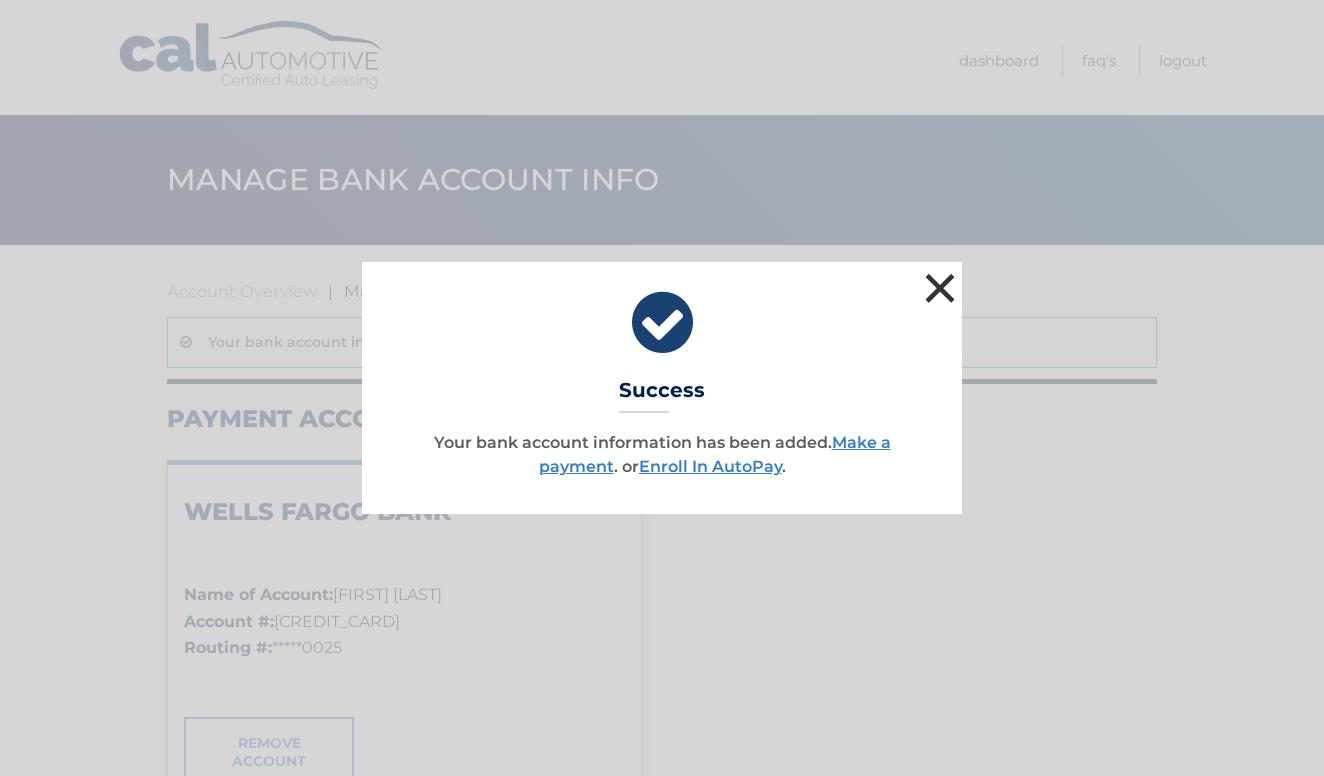 click on "×" at bounding box center (940, 288) 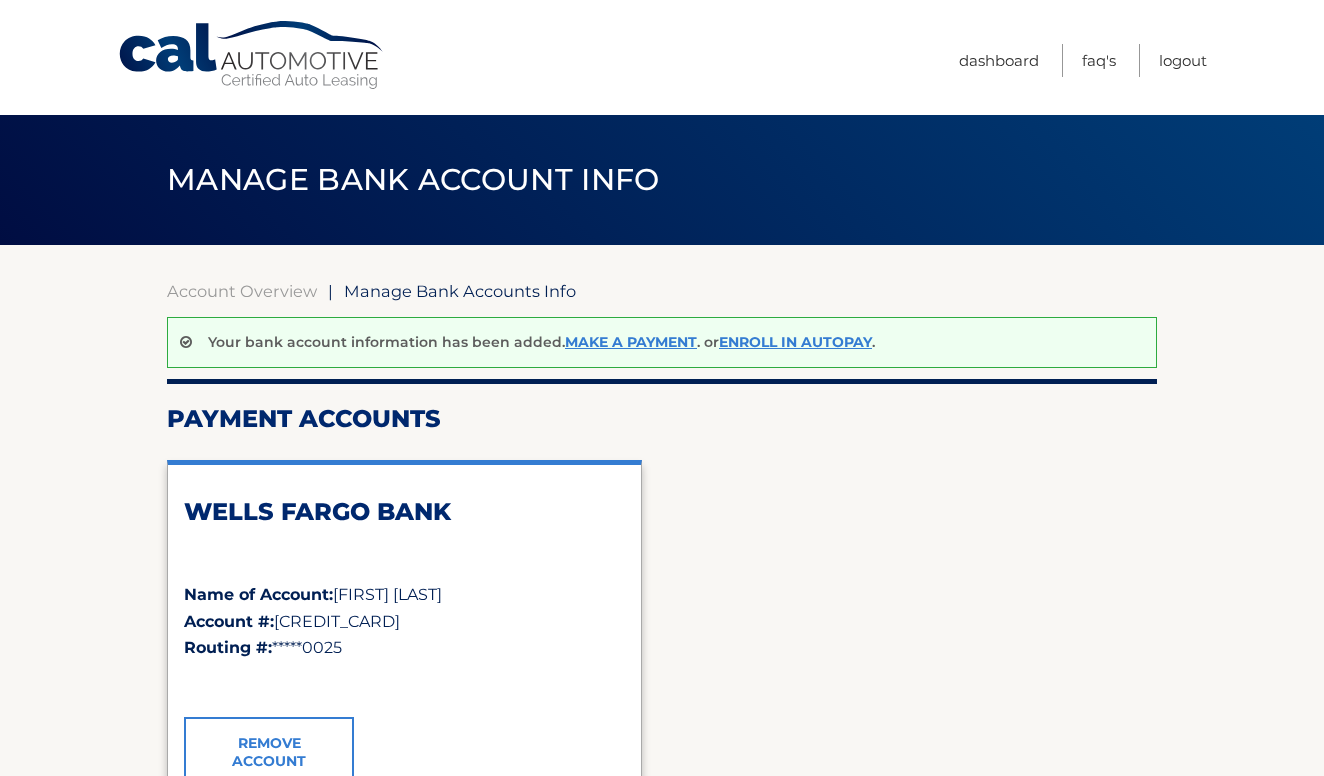 scroll, scrollTop: 0, scrollLeft: 0, axis: both 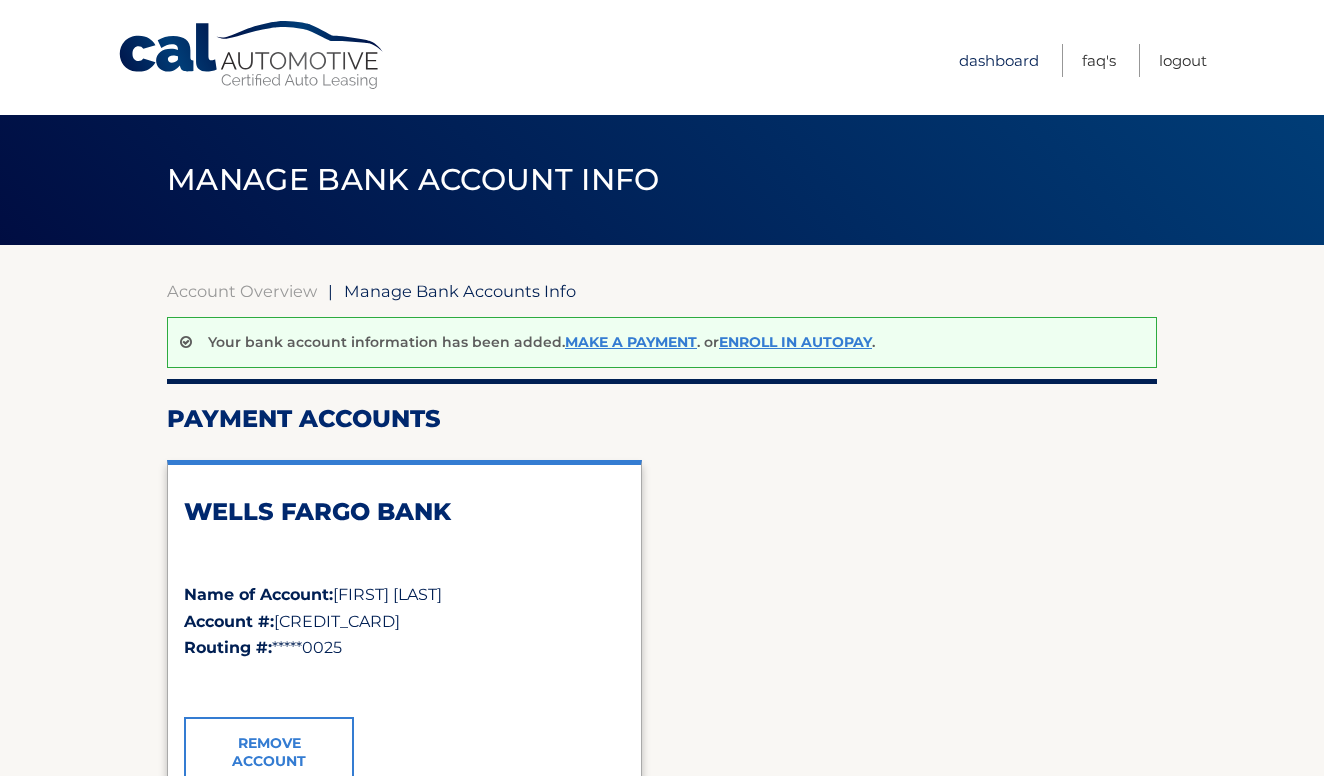 click on "Dashboard" at bounding box center (999, 60) 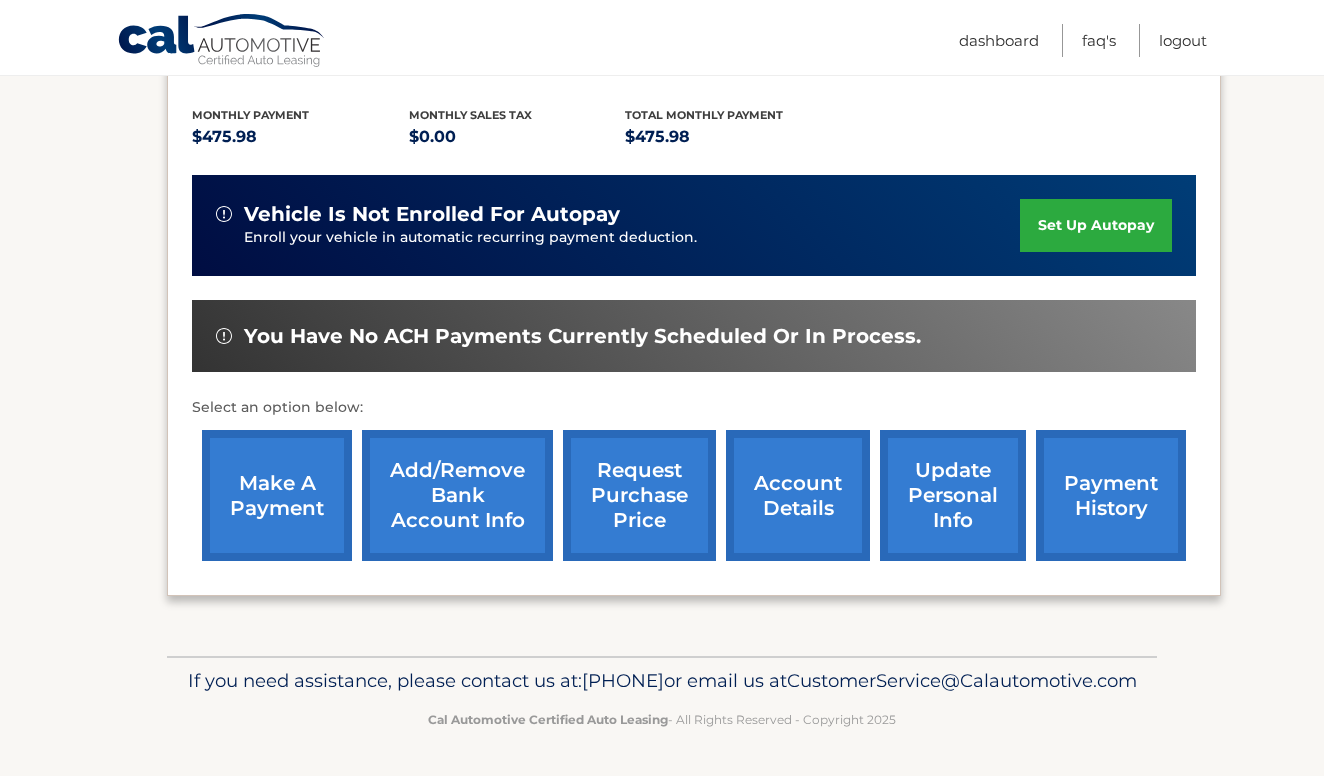scroll, scrollTop: 431, scrollLeft: 0, axis: vertical 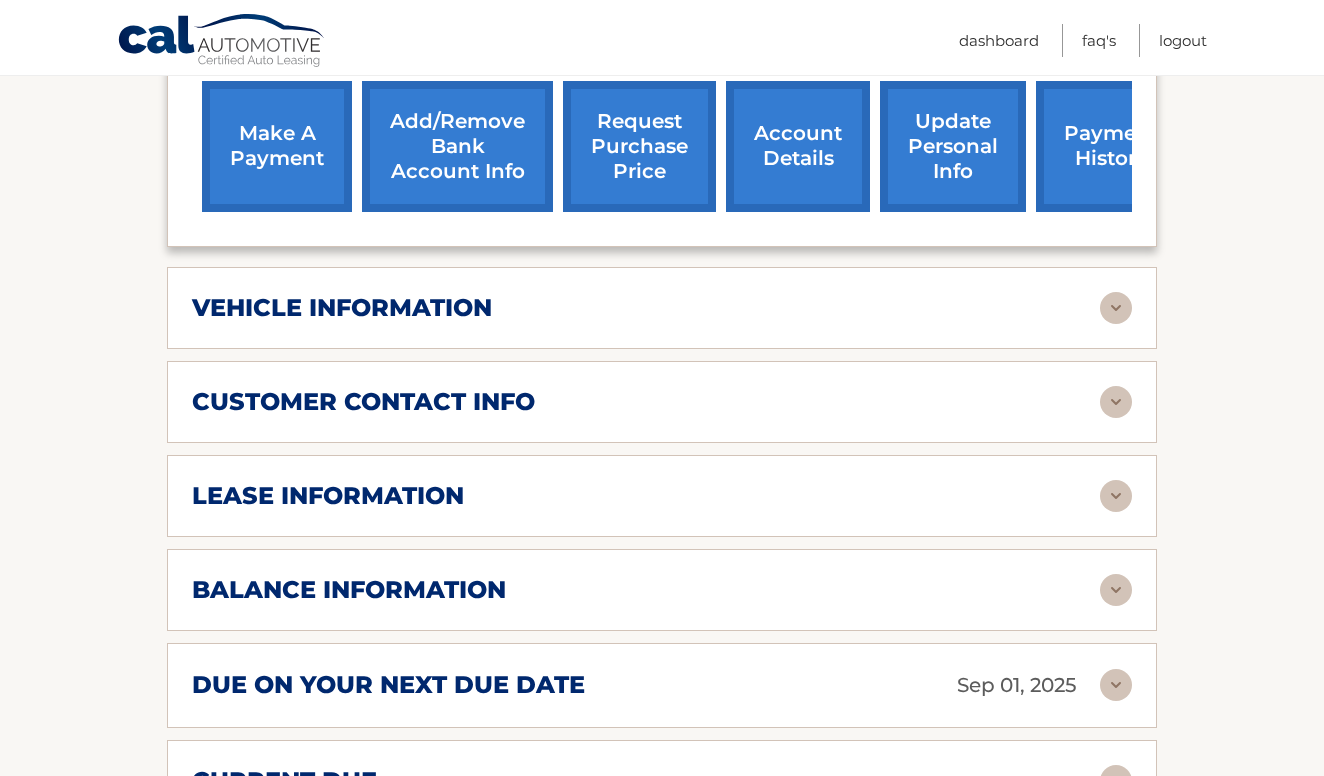 click on "vehicle information" at bounding box center [646, 308] 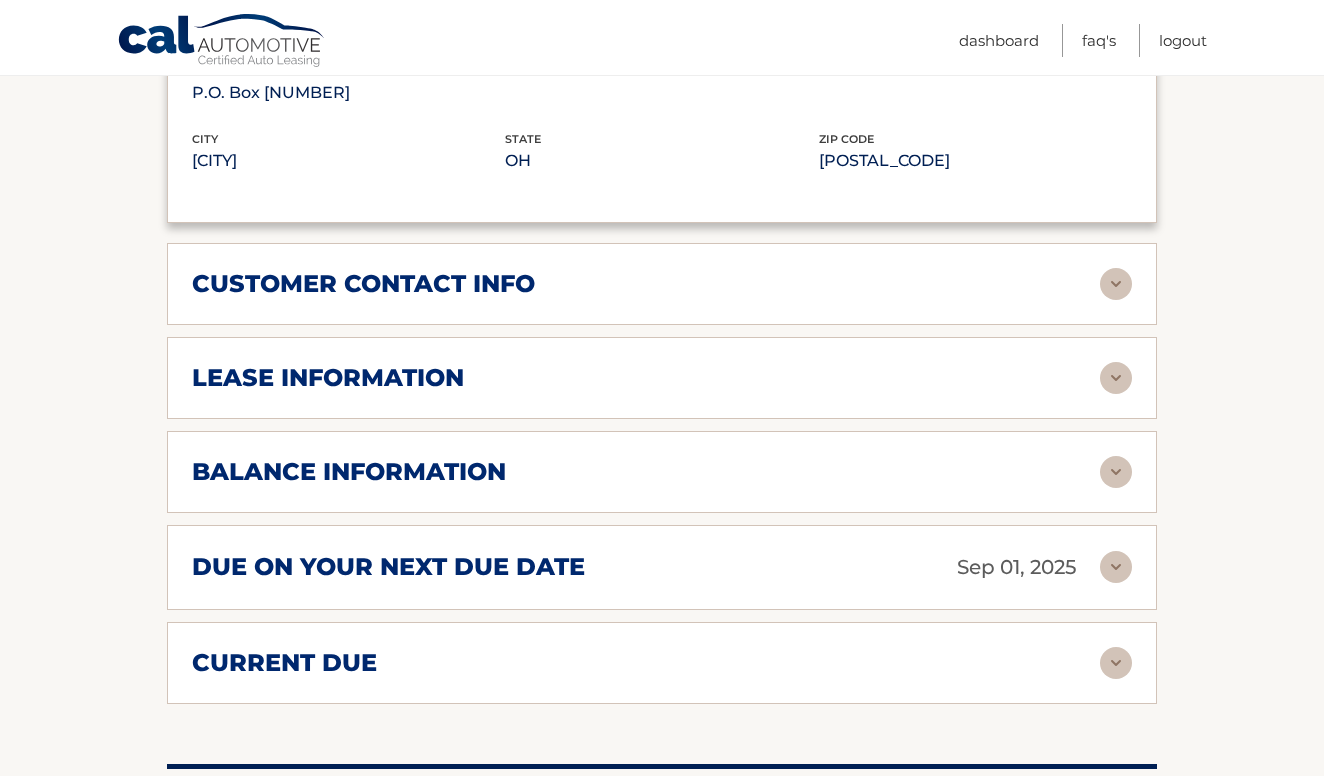 scroll, scrollTop: 1376, scrollLeft: 0, axis: vertical 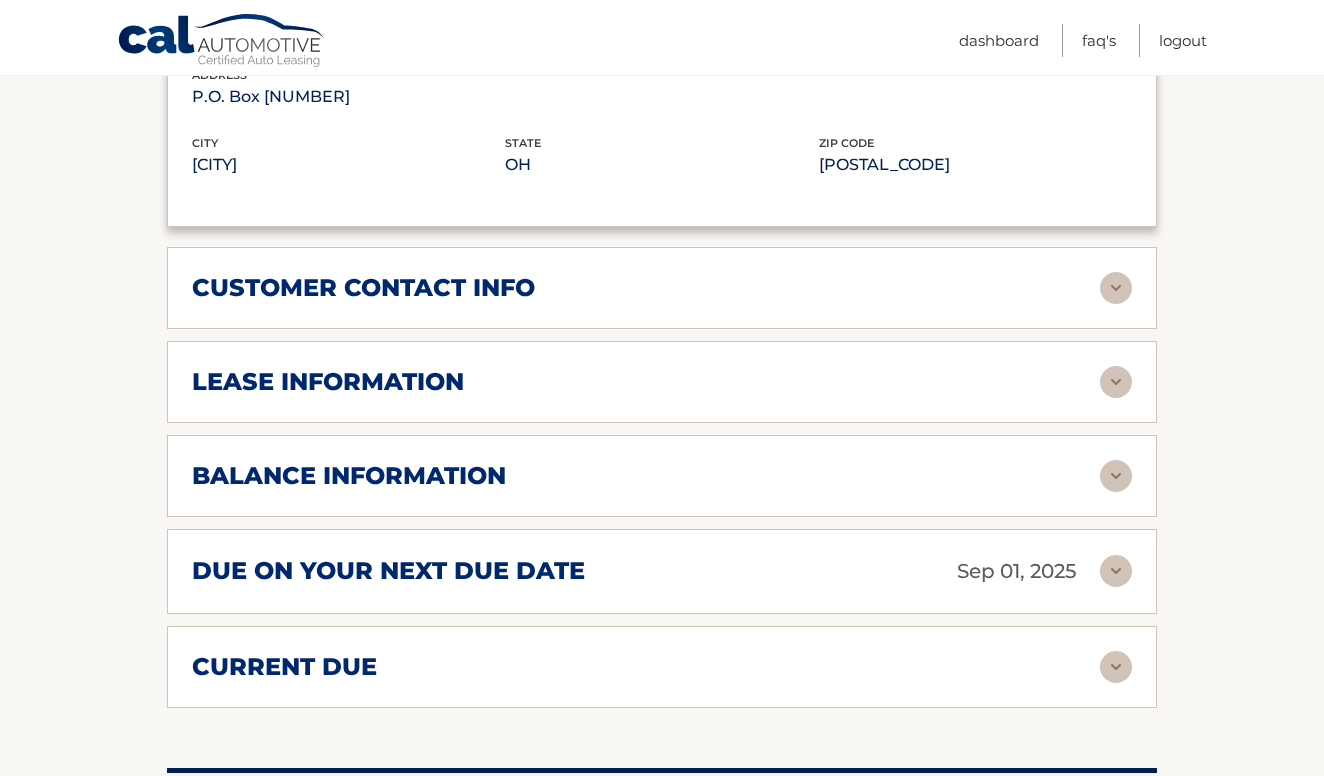 click on "customer contact info" at bounding box center [363, 288] 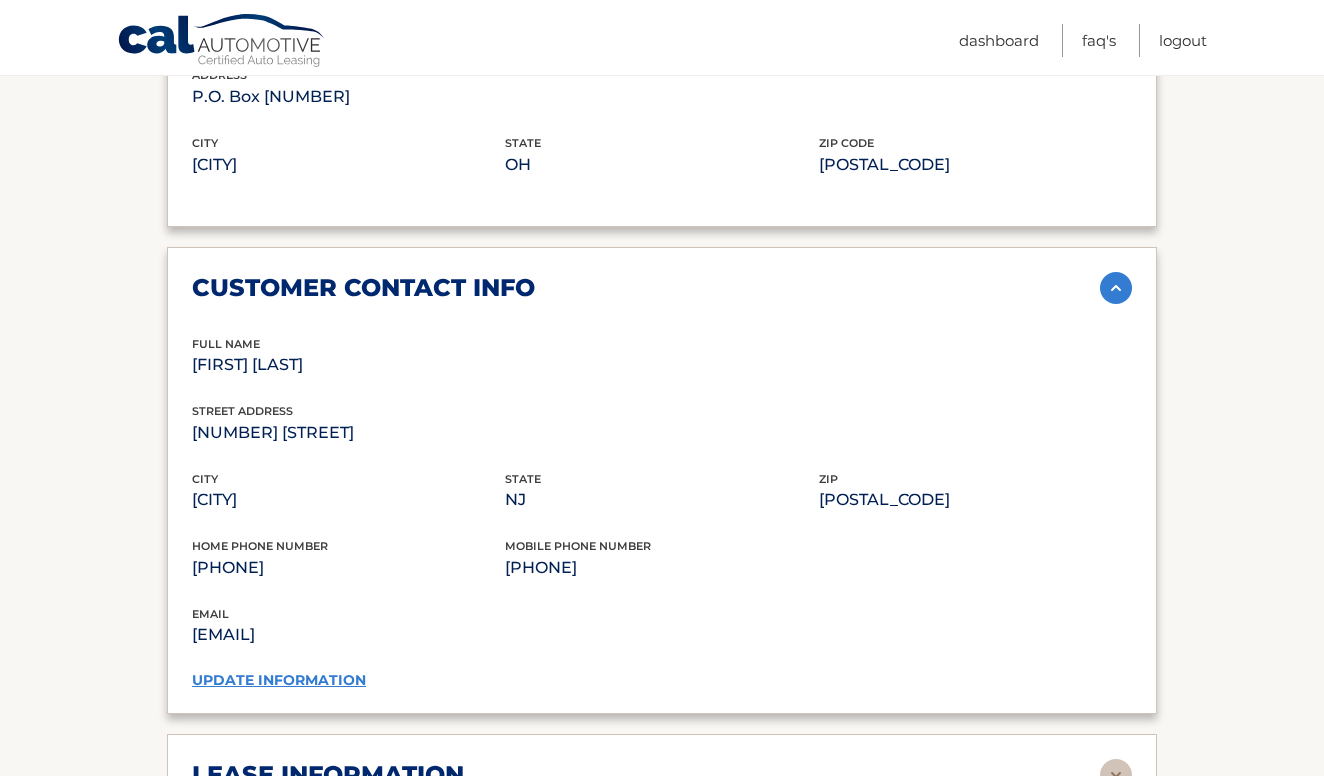 click on "update information" at bounding box center (279, 680) 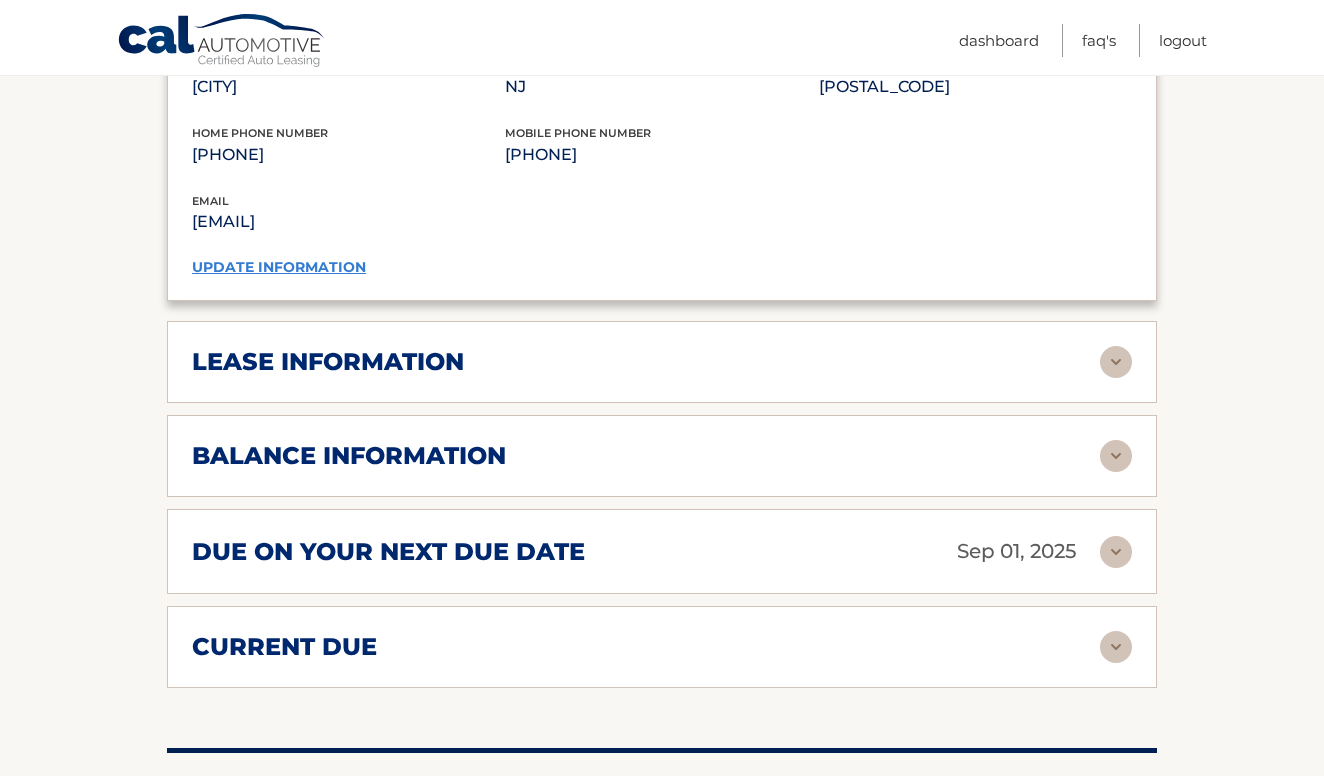 scroll, scrollTop: 1798, scrollLeft: 0, axis: vertical 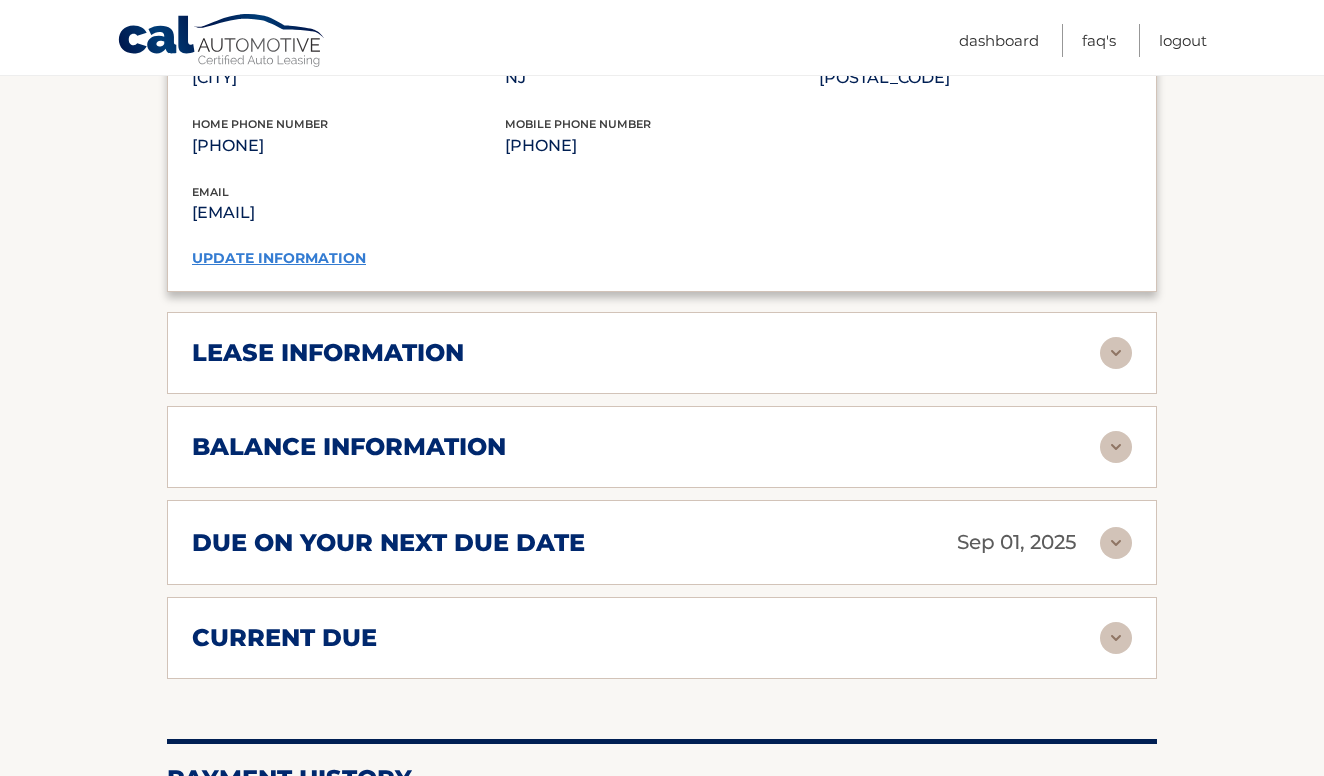 click on "balance information" at bounding box center (646, 447) 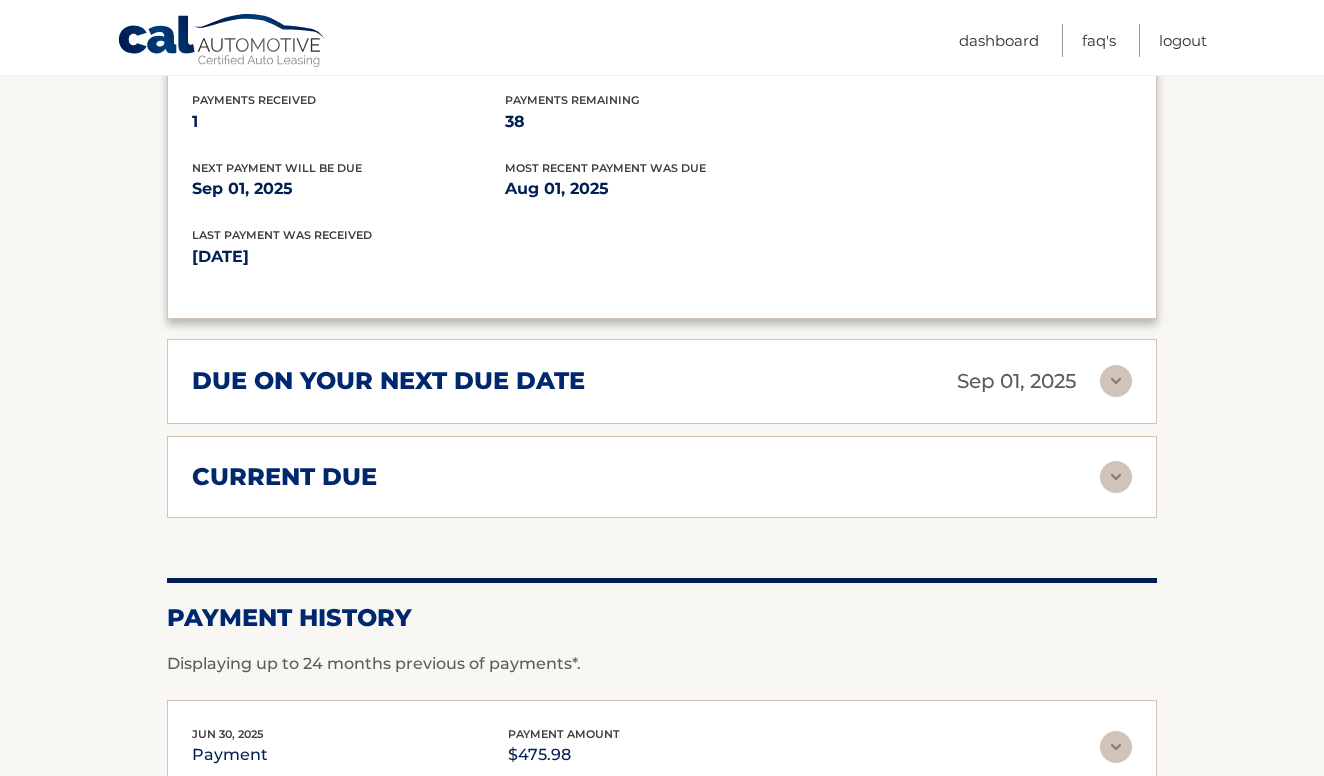 scroll, scrollTop: 2208, scrollLeft: 0, axis: vertical 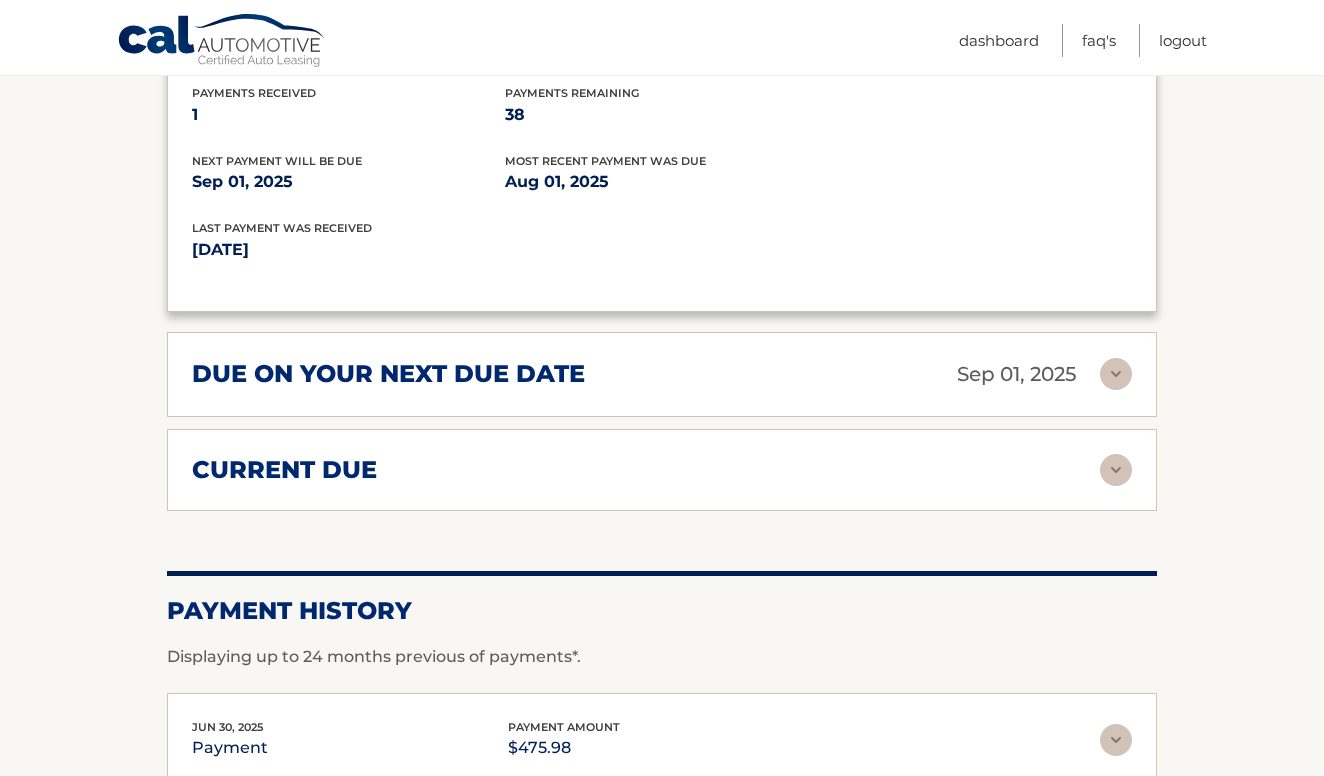 click on "due on your next due date
[DATE]
Late Charges
$0.00
Miscellaneous Charges
$0.00
Sales Tax
$0.00
Payments Due
$951.96
total
$951.96" at bounding box center (662, 374) 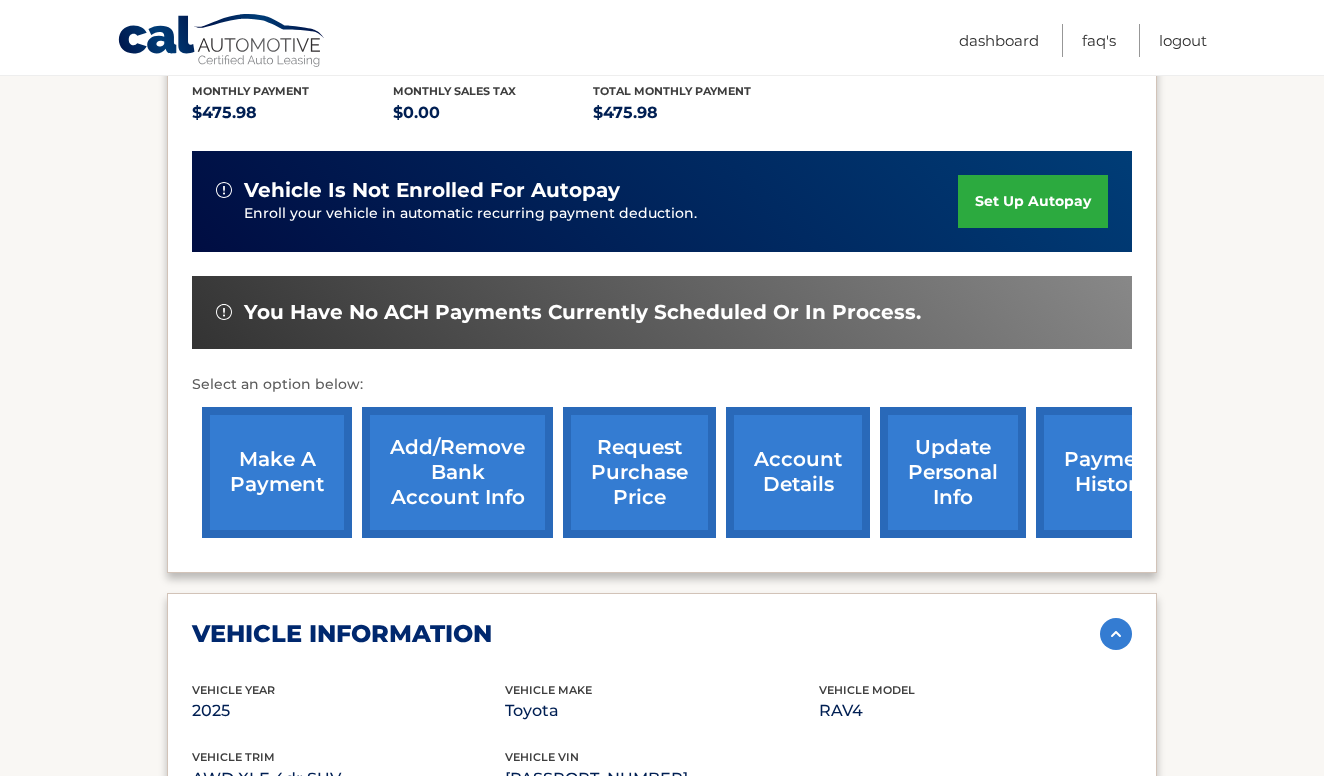 scroll, scrollTop: 471, scrollLeft: 0, axis: vertical 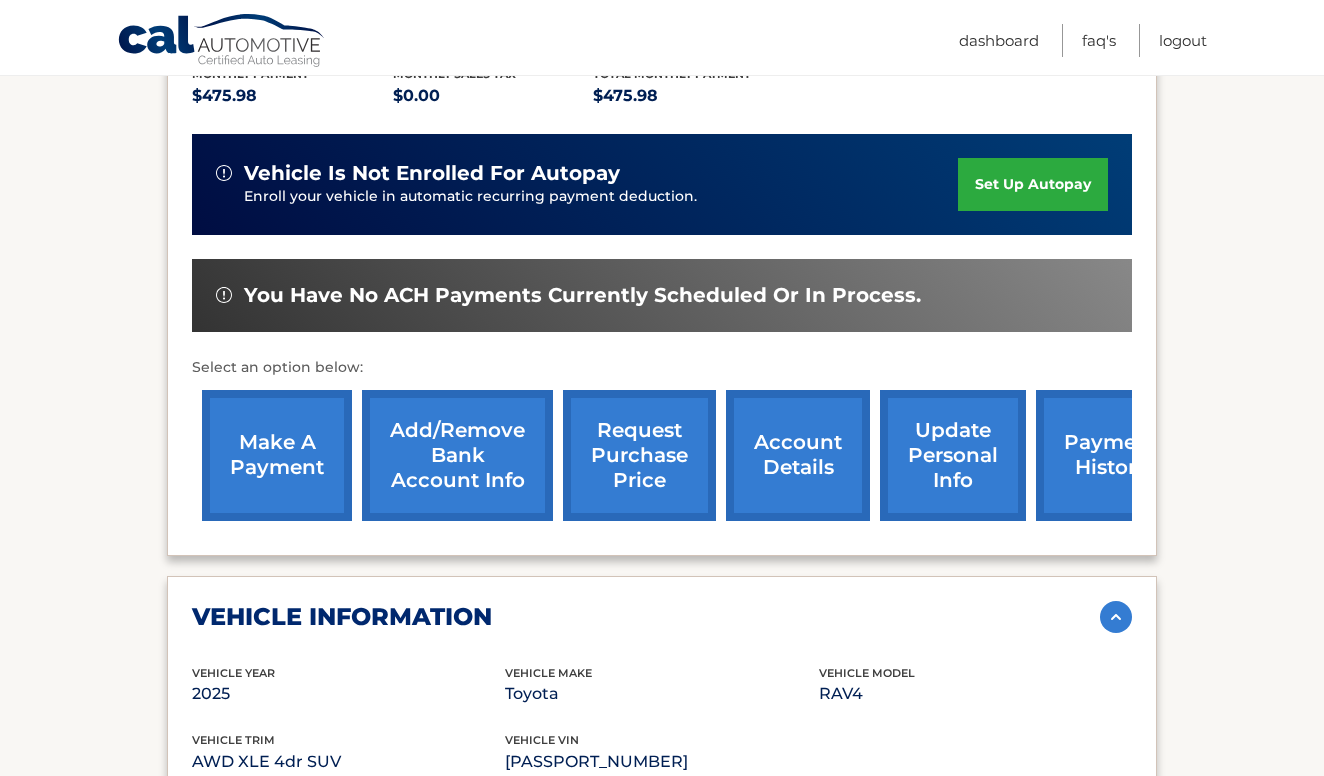 click on "make a payment" at bounding box center (277, 455) 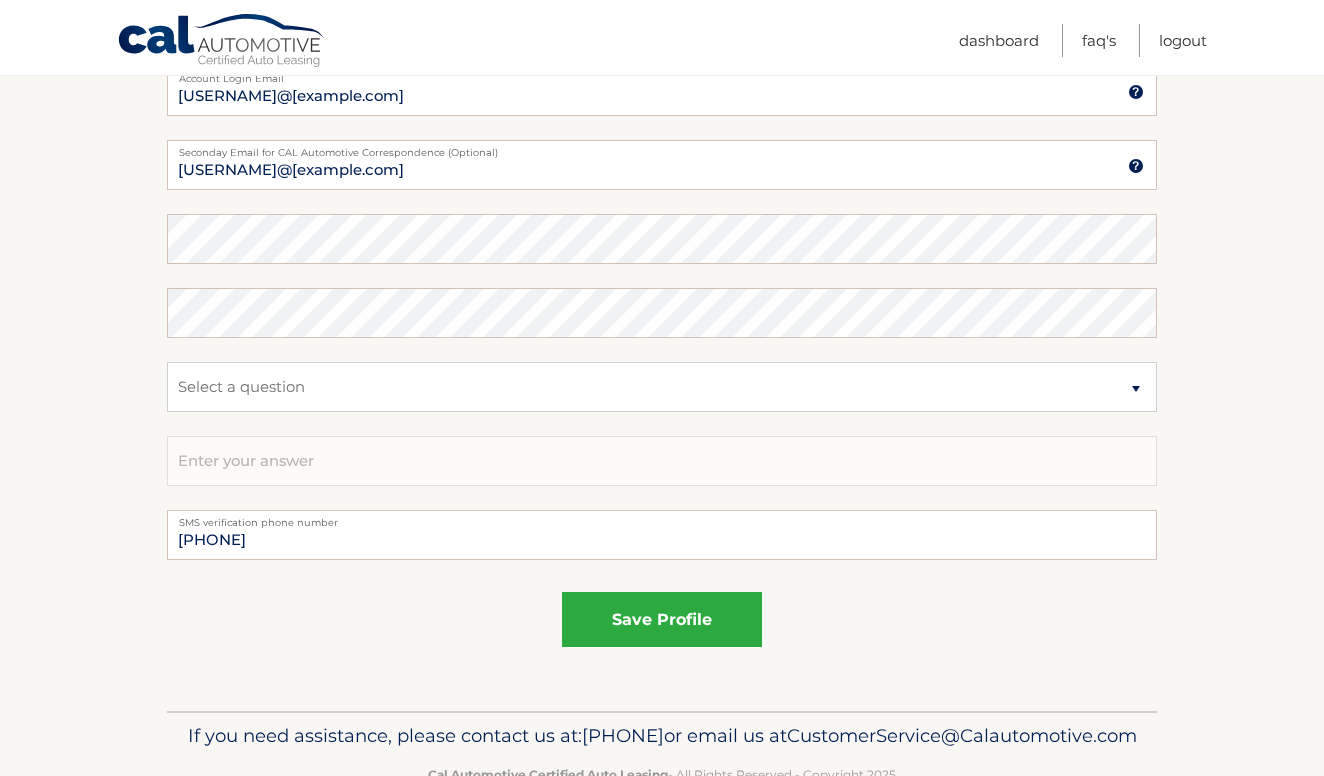 scroll, scrollTop: 996, scrollLeft: 0, axis: vertical 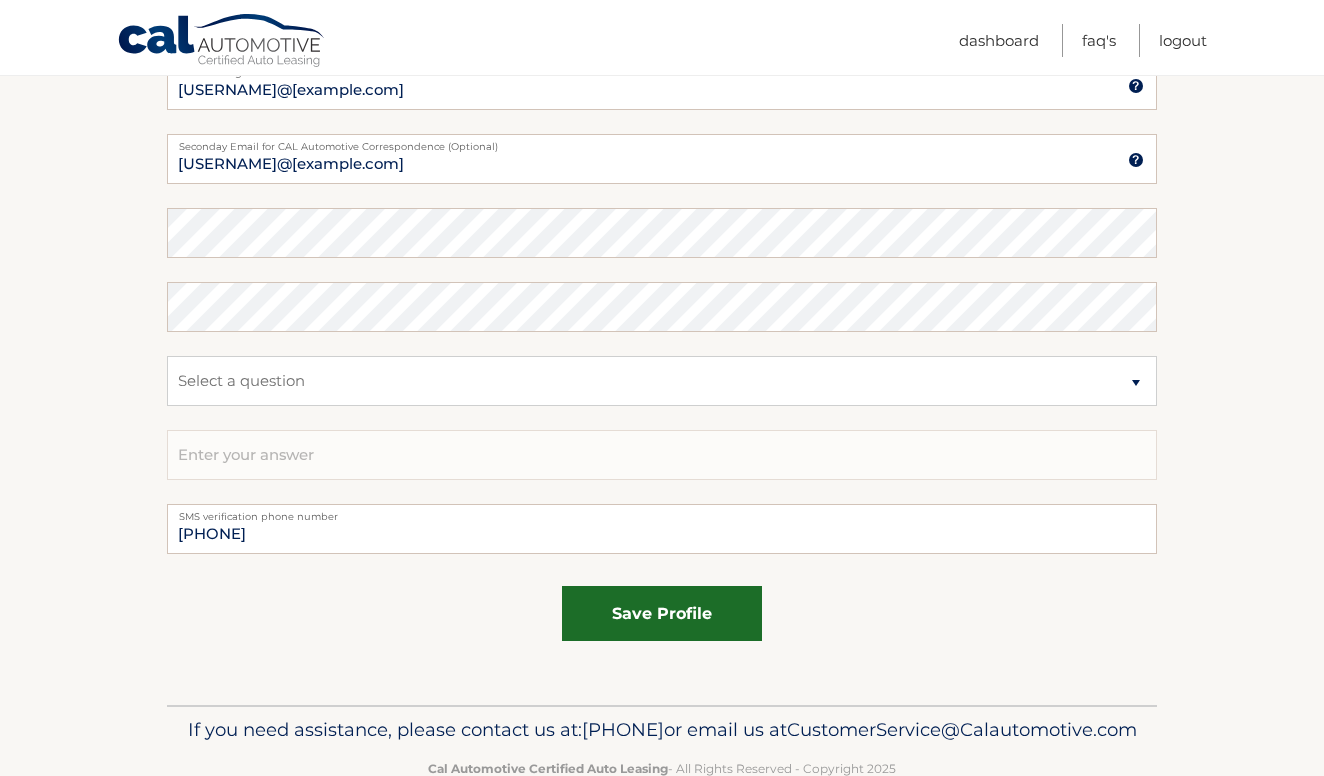 click on "save profile" at bounding box center (662, 613) 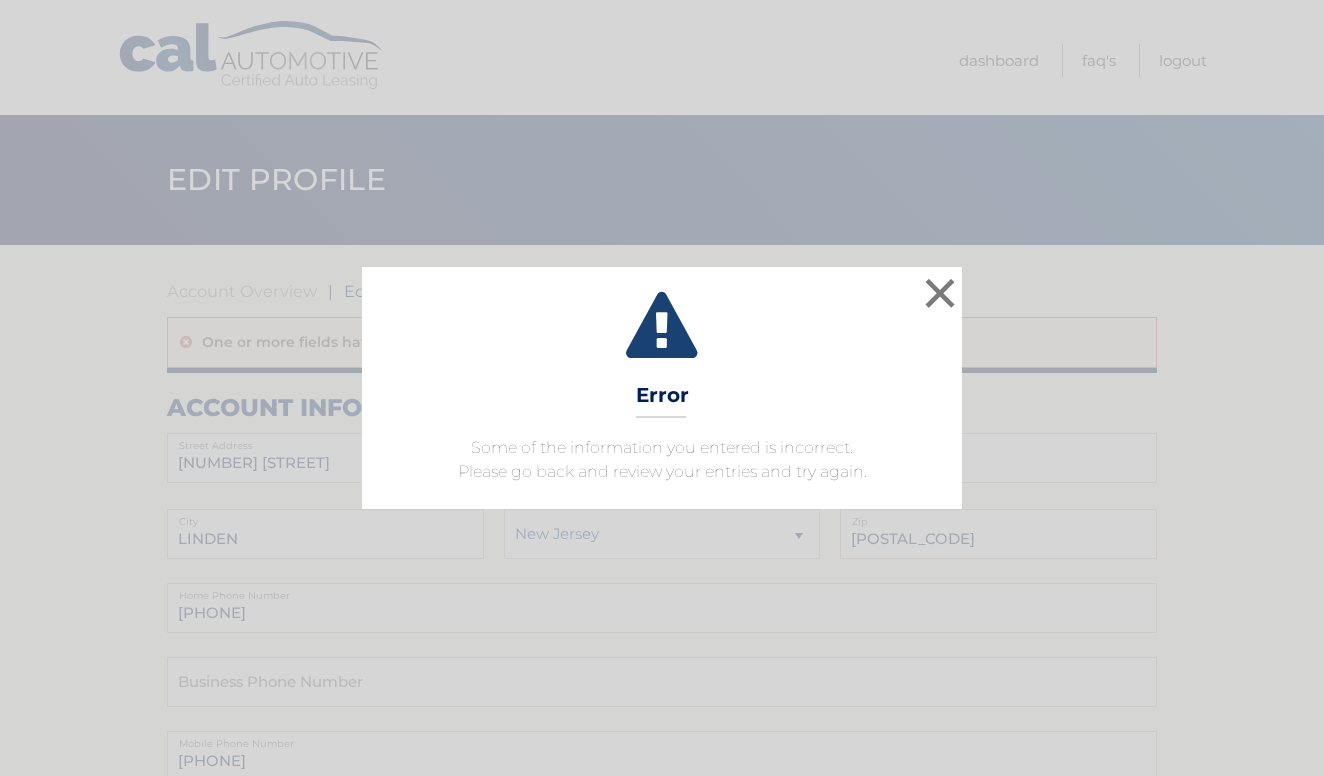 scroll, scrollTop: 0, scrollLeft: 0, axis: both 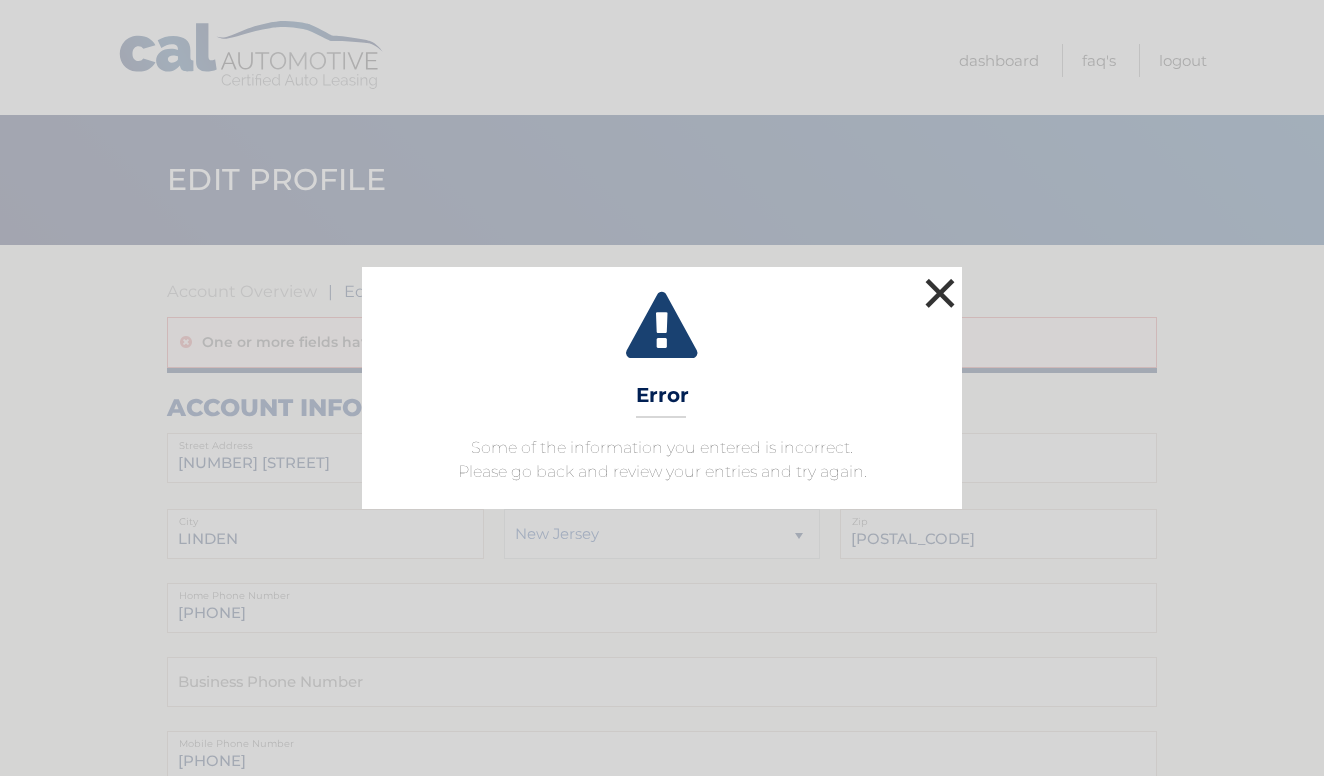 click on "×" at bounding box center [940, 293] 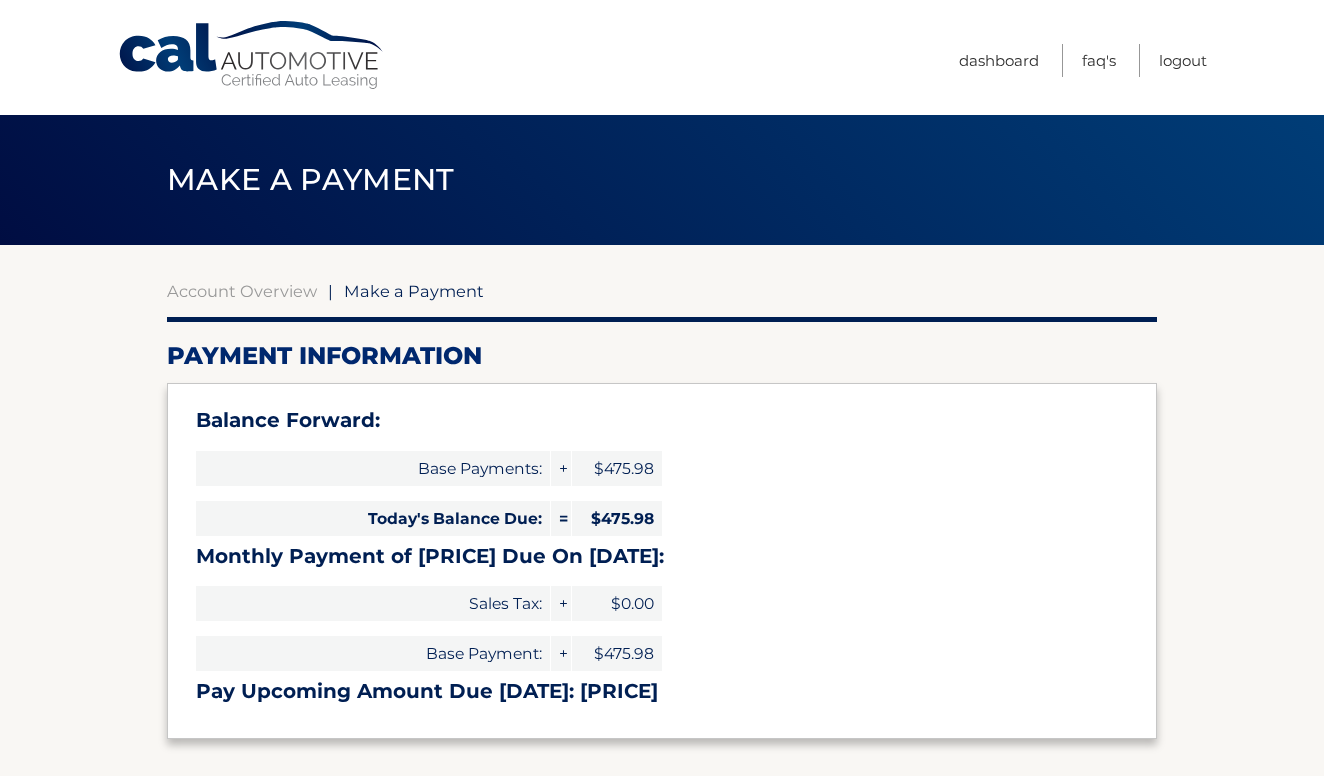select on "N2FmOTY0ODAtMzE4Ny00MWRmLWIxMmItNjllMjE4YmIyNGZm" 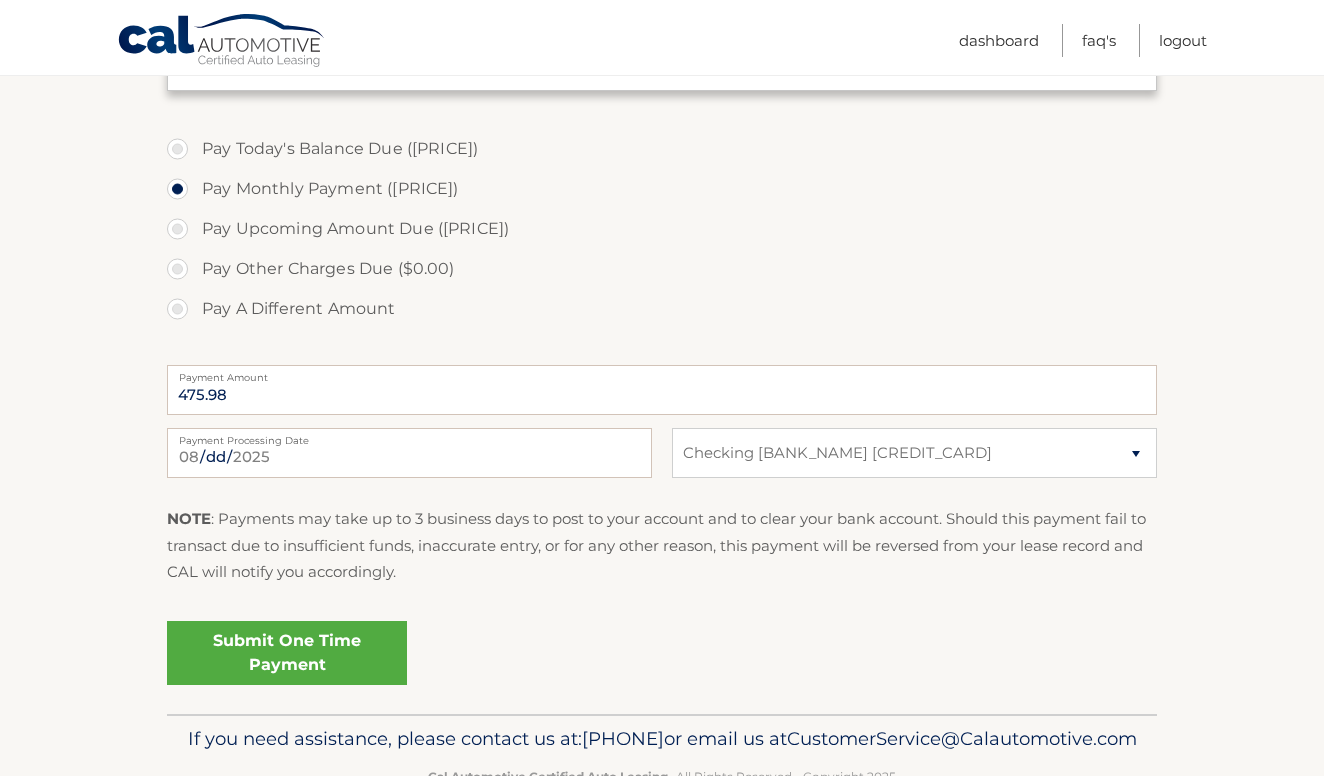scroll, scrollTop: 653, scrollLeft: 0, axis: vertical 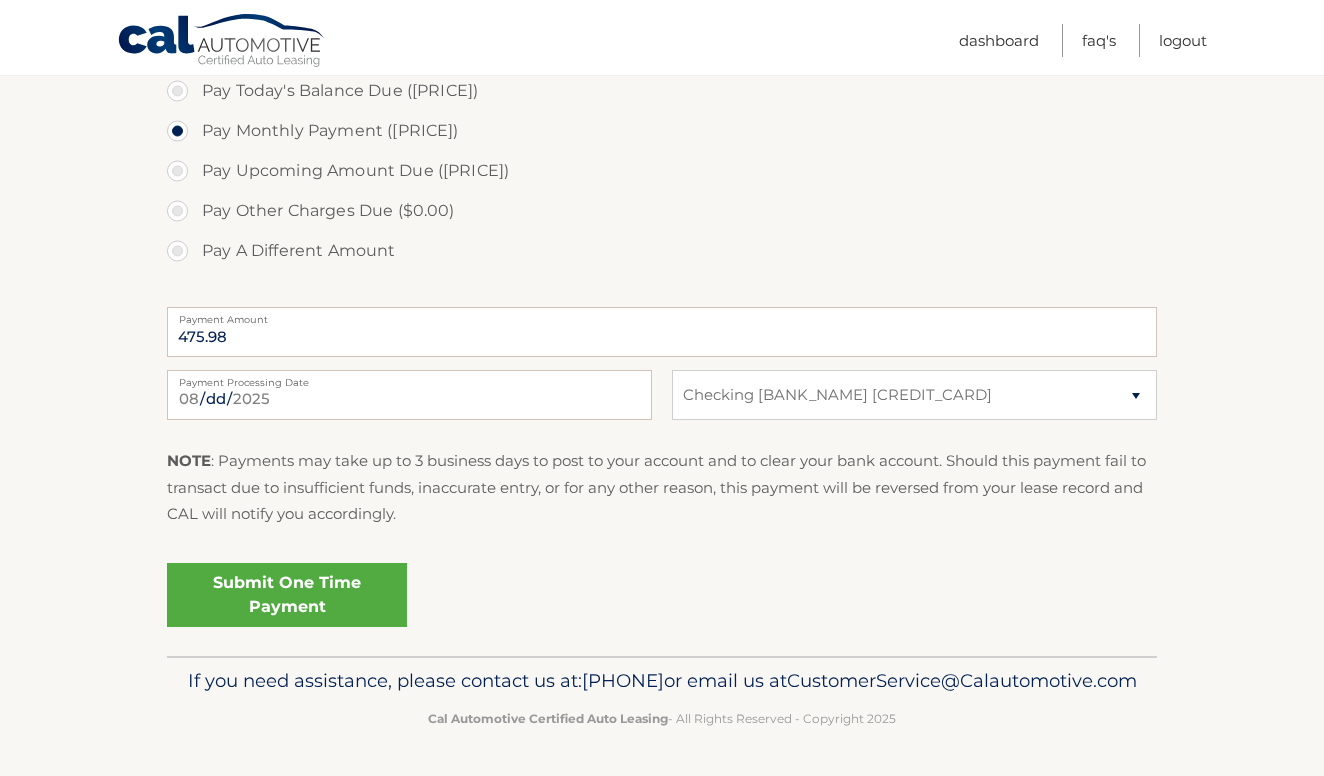 click on "Submit One Time Payment" at bounding box center [287, 595] 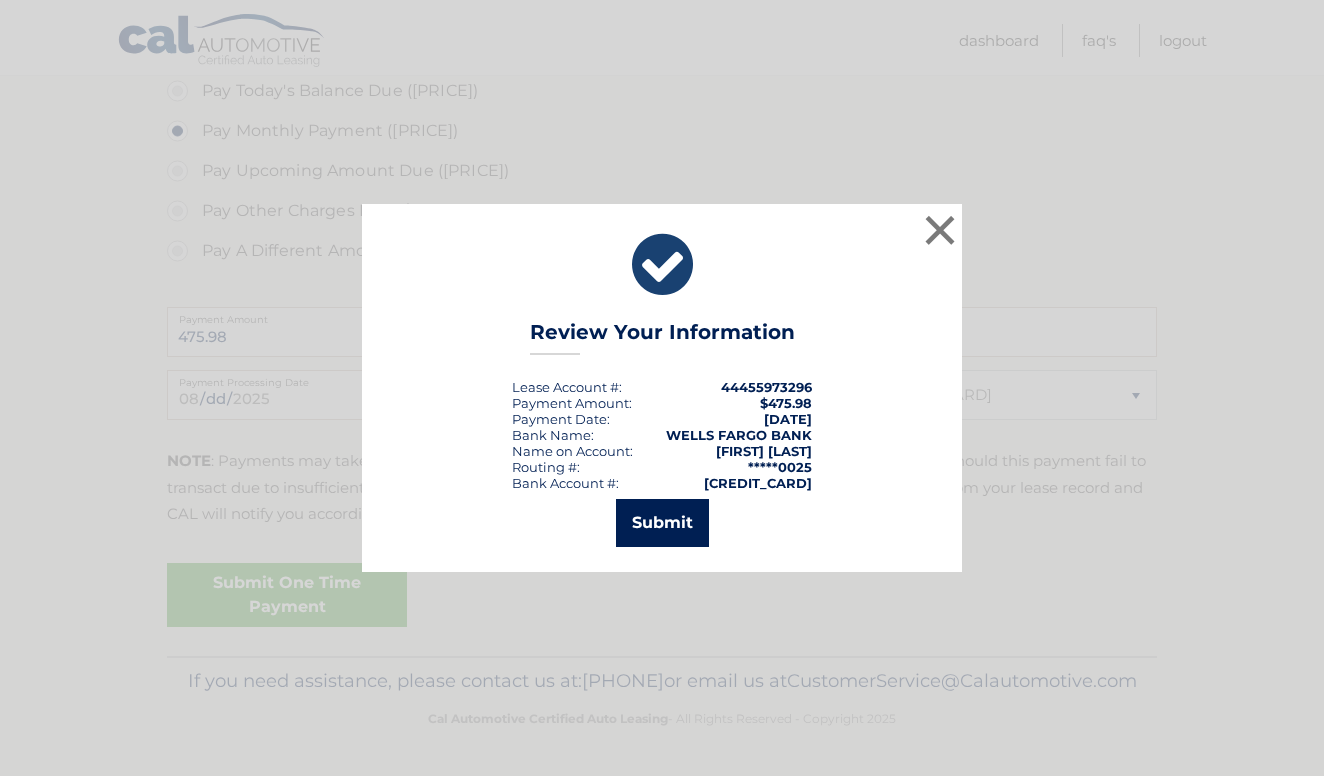 click on "Submit" at bounding box center [662, 523] 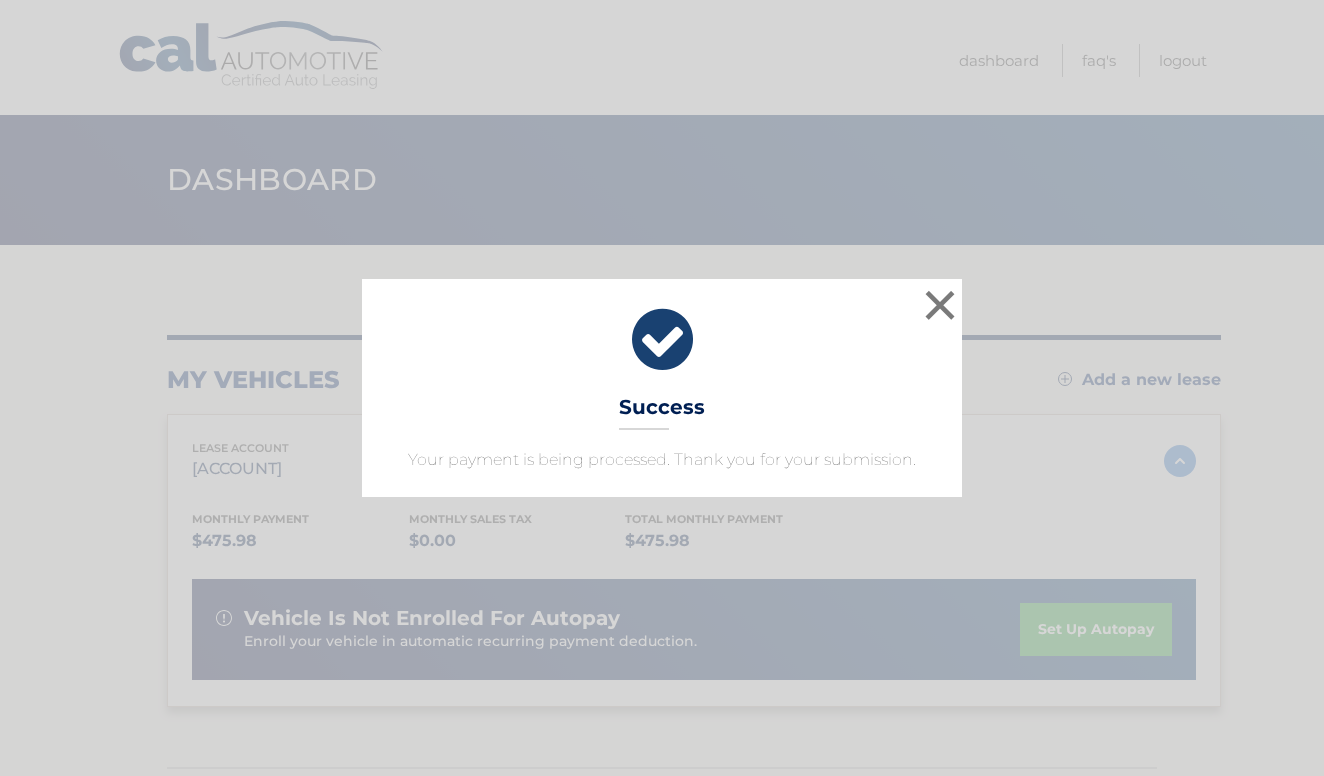 scroll, scrollTop: 0, scrollLeft: 0, axis: both 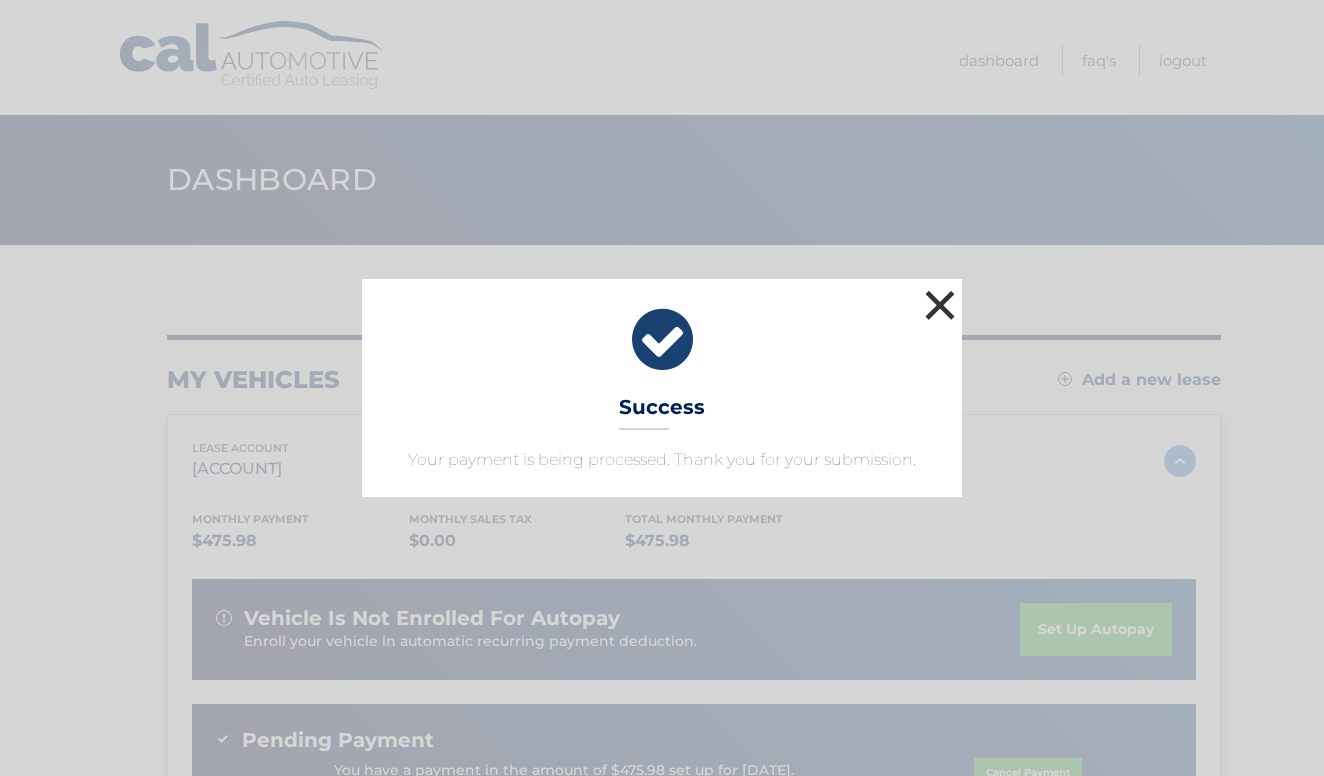 click on "×" at bounding box center [940, 305] 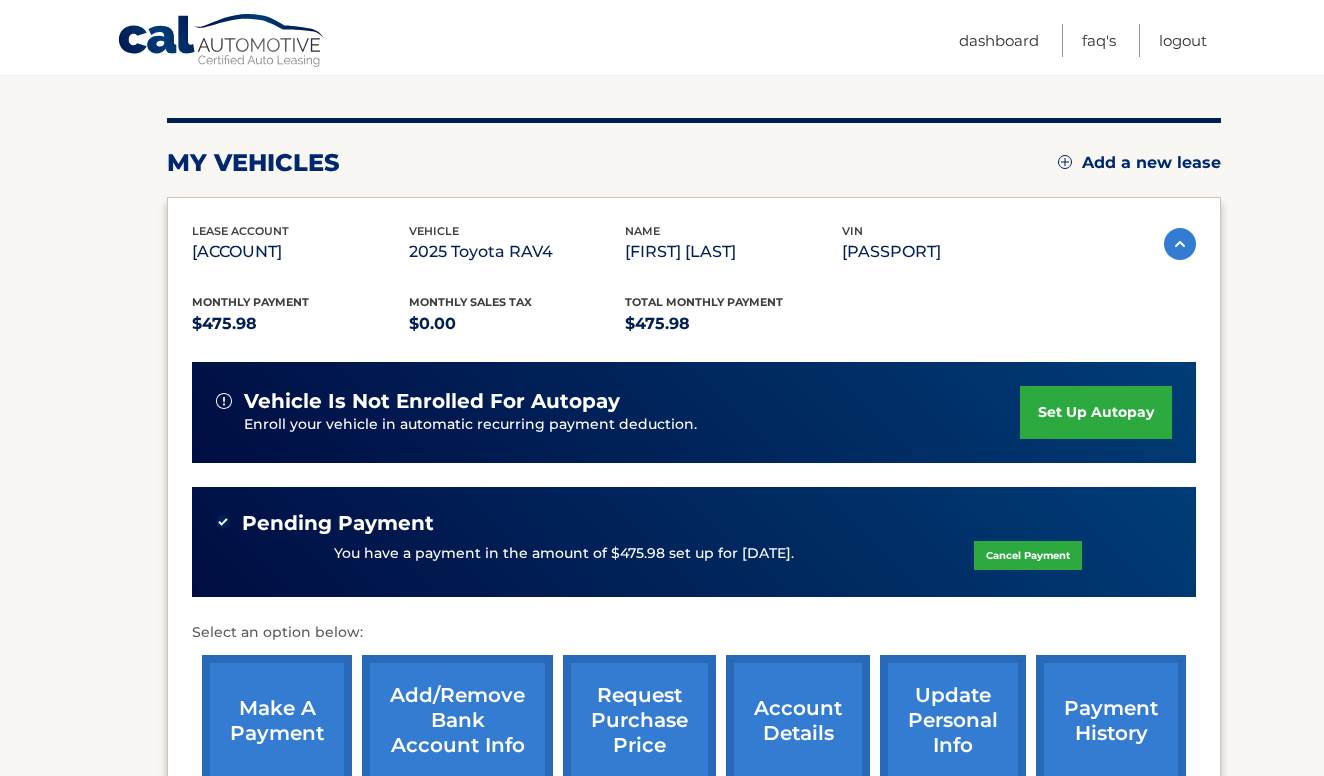 scroll, scrollTop: 218, scrollLeft: 0, axis: vertical 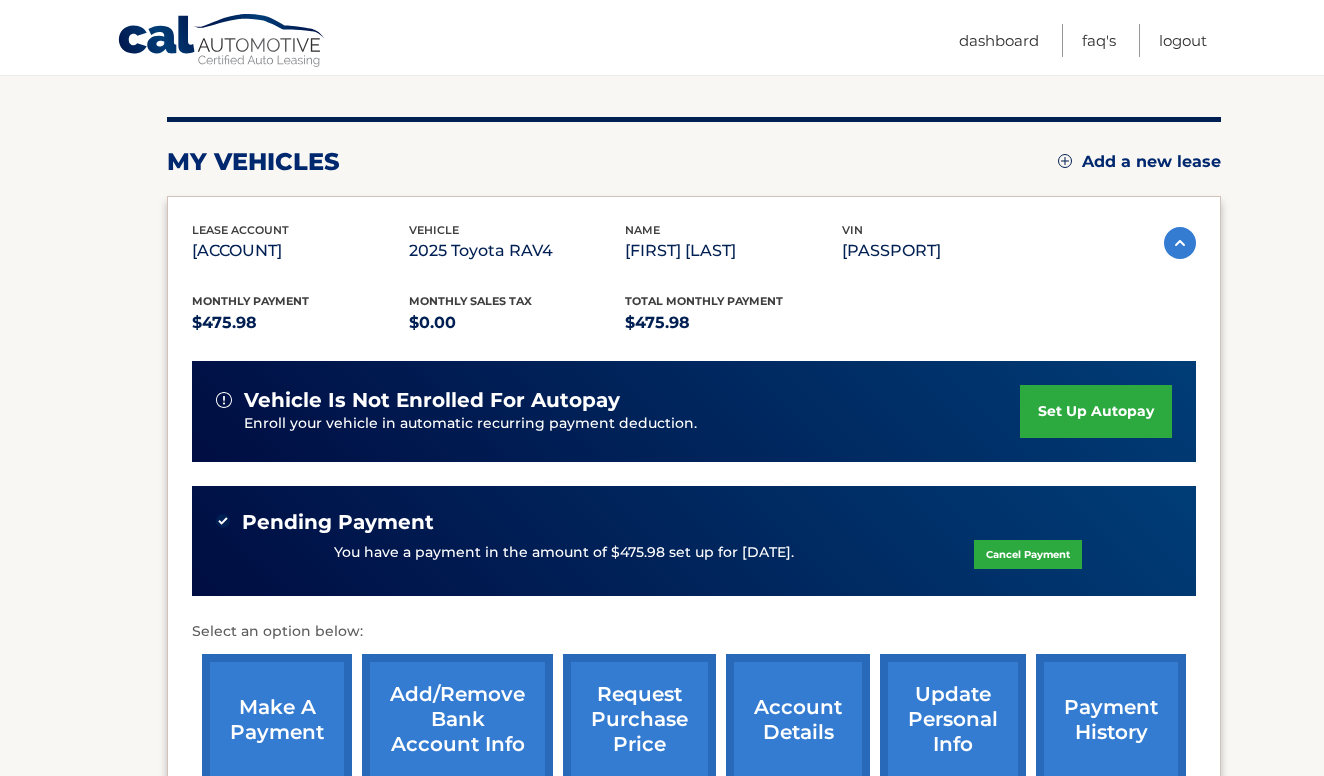 click on "set up autopay" at bounding box center [1096, 411] 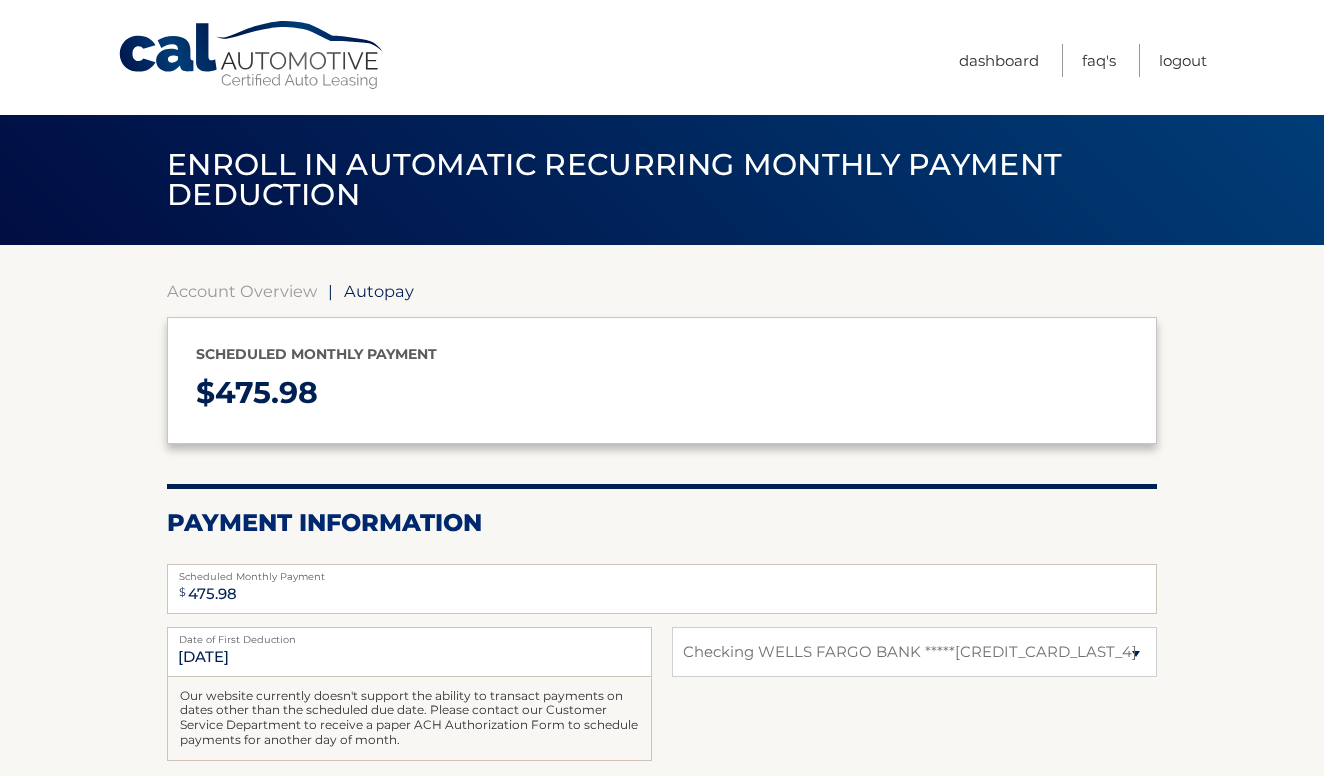 select on "N2FmOTY0ODAtMzE4Ny00MWRmLWIxMmItNjllMjE4YmIyNGZm" 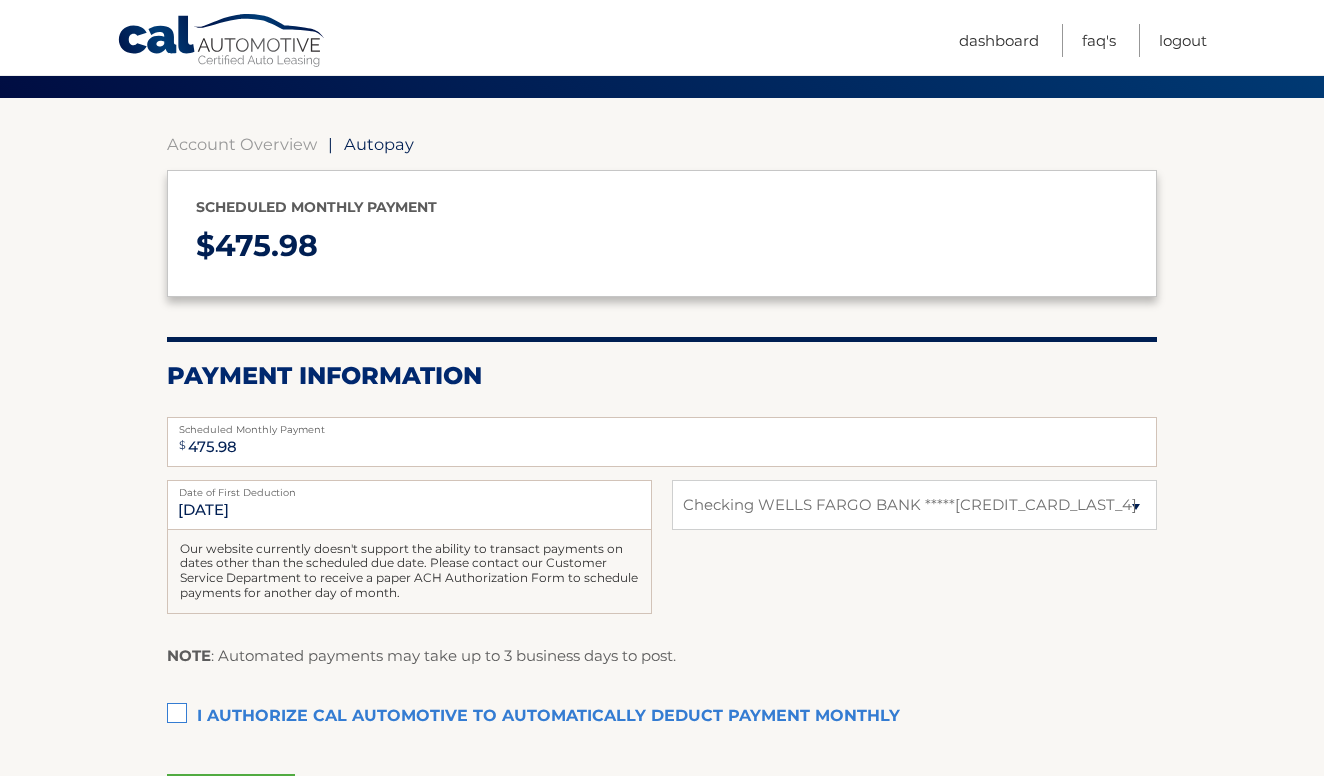 scroll, scrollTop: 156, scrollLeft: 0, axis: vertical 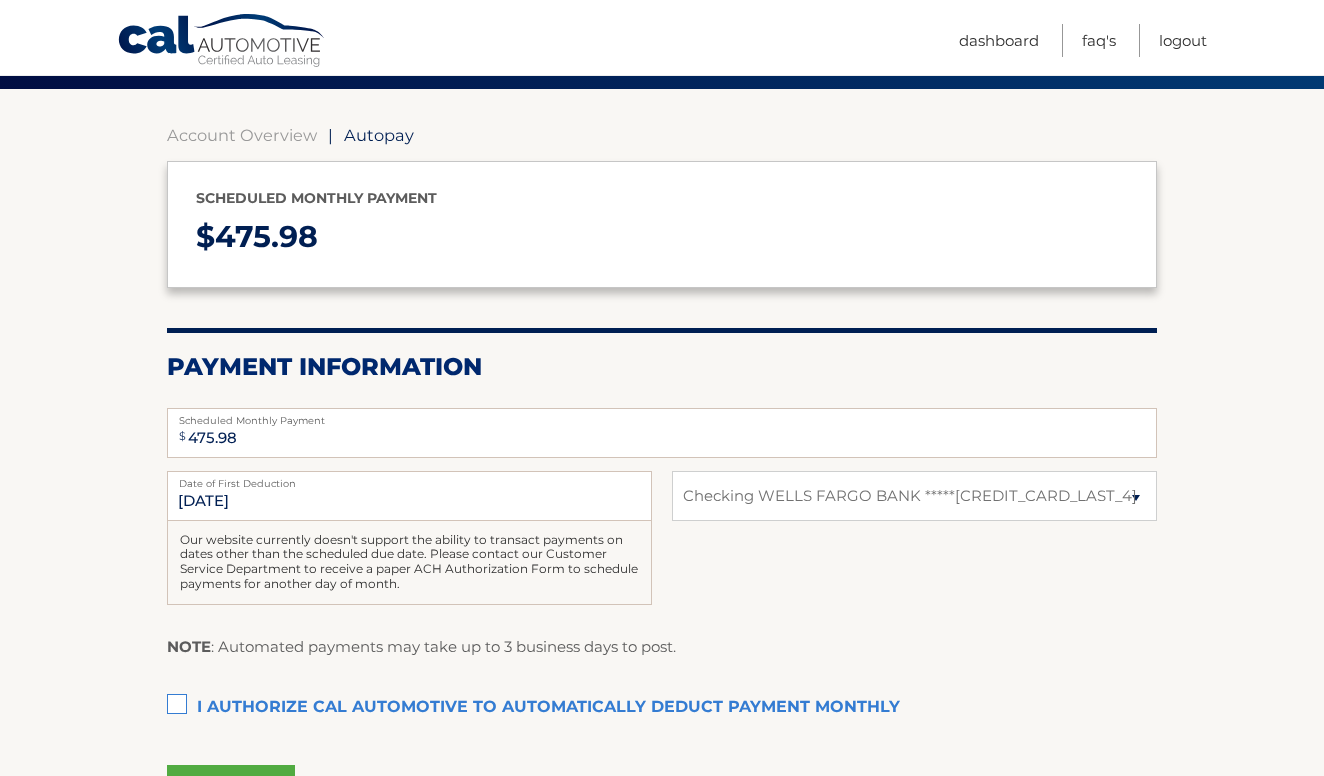 click on "I authorize cal automotive to automatically deduct payment monthly
This checkbox must be checked" at bounding box center (662, 708) 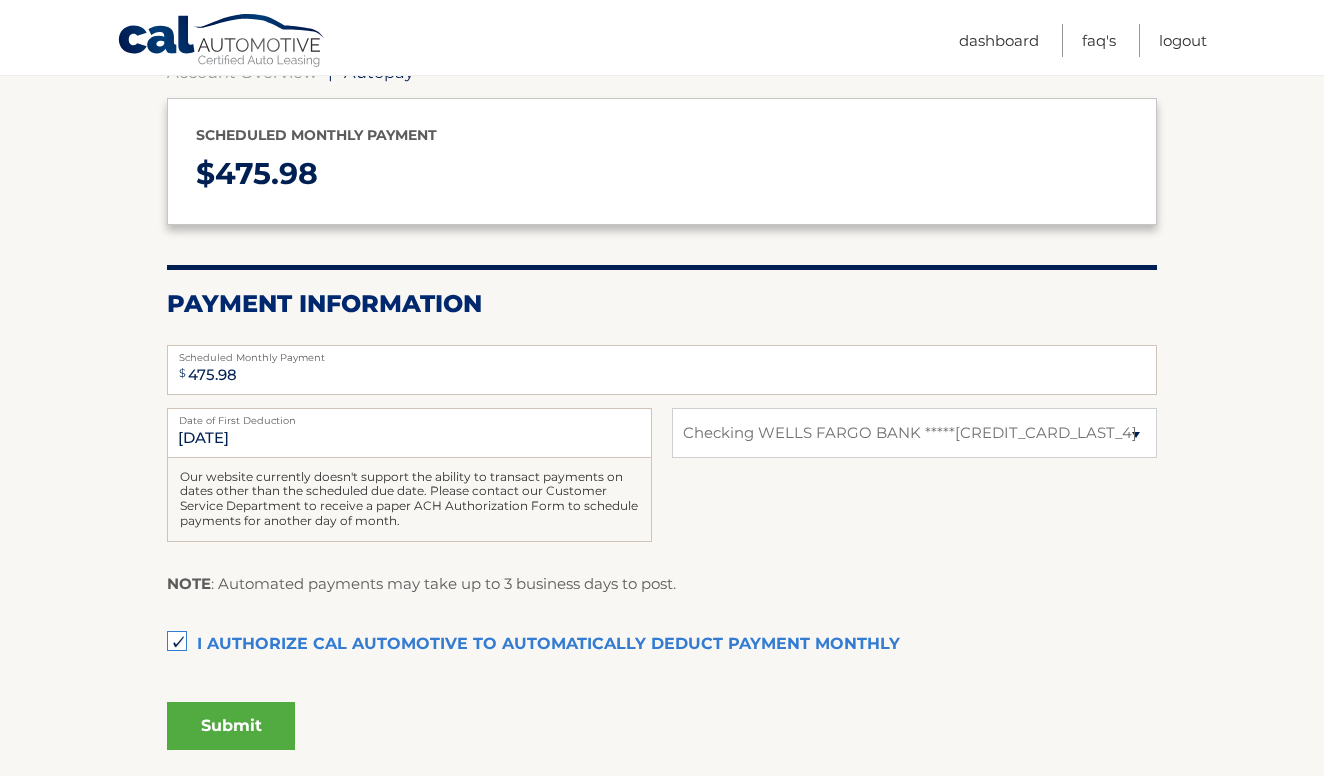 scroll, scrollTop: 225, scrollLeft: 0, axis: vertical 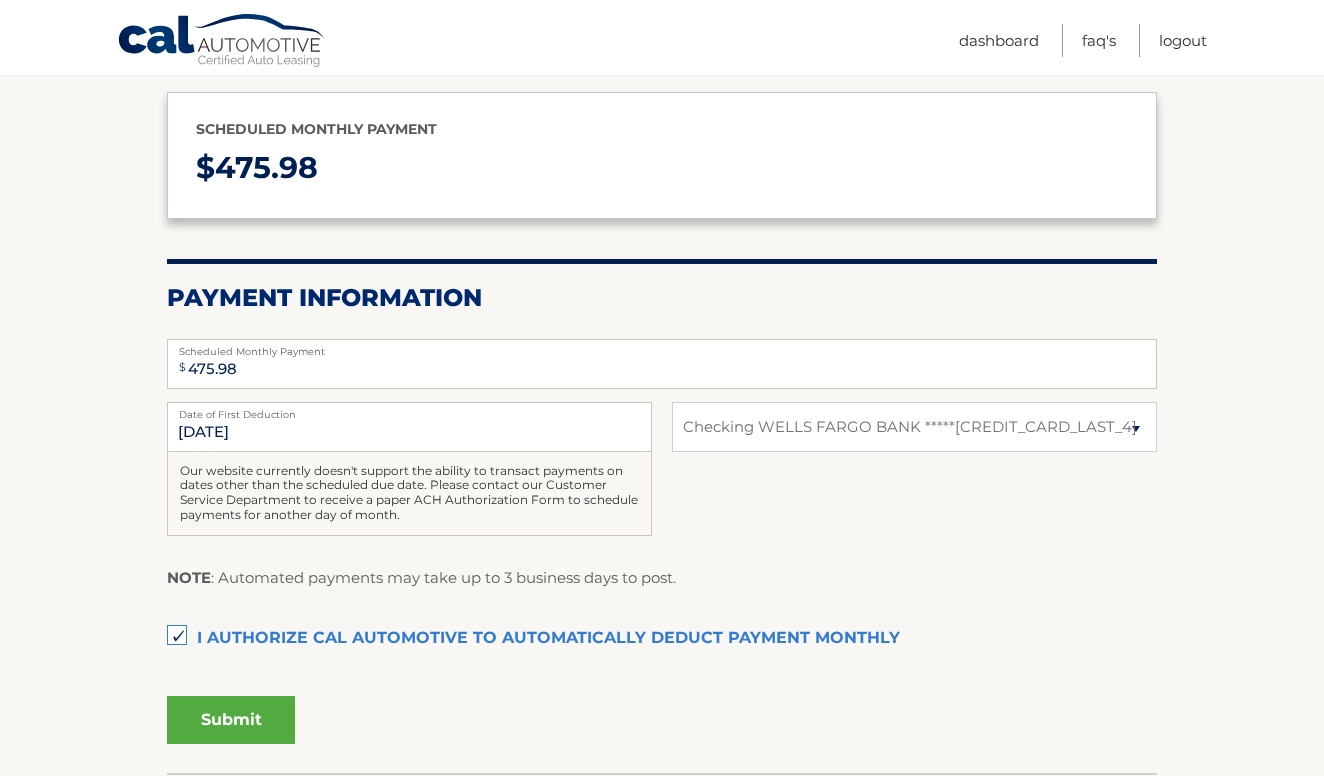 click on "Submit" at bounding box center [231, 720] 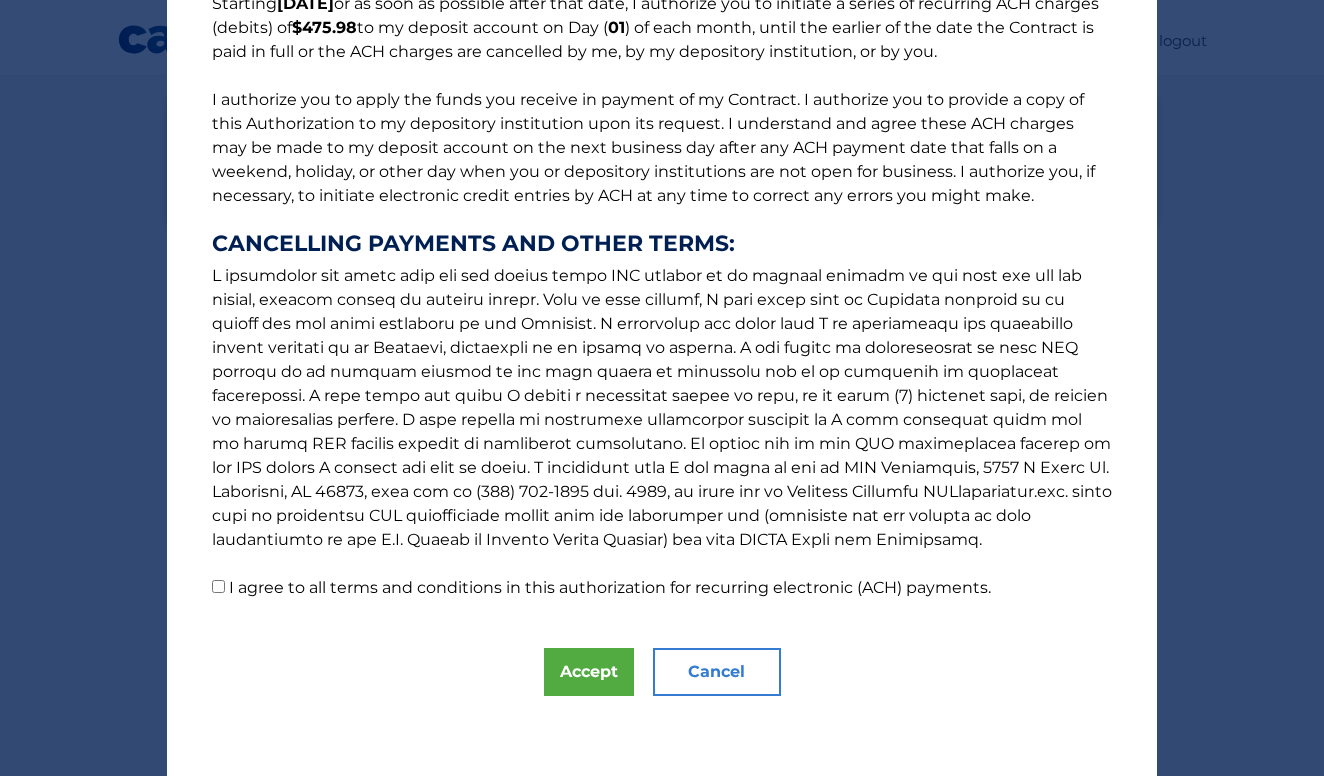 scroll, scrollTop: 193, scrollLeft: 0, axis: vertical 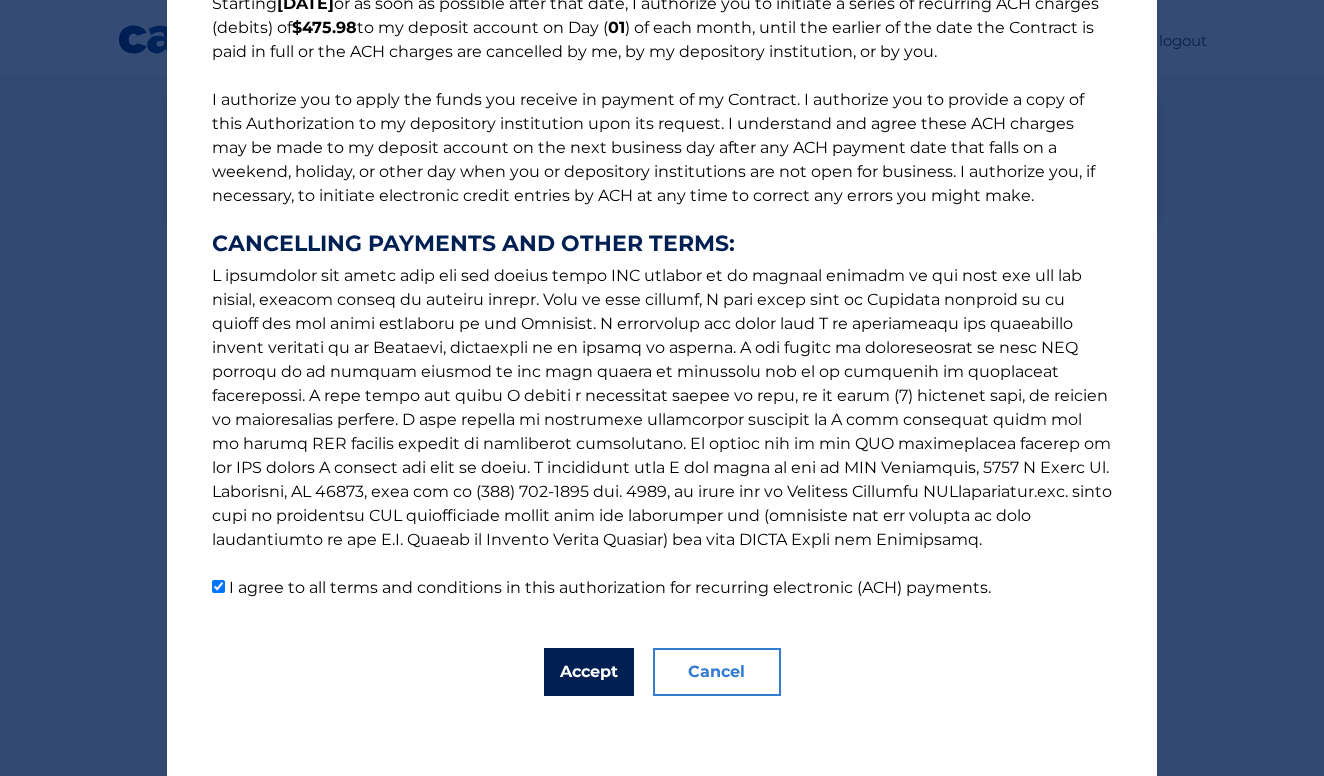 click on "Accept" at bounding box center [589, 672] 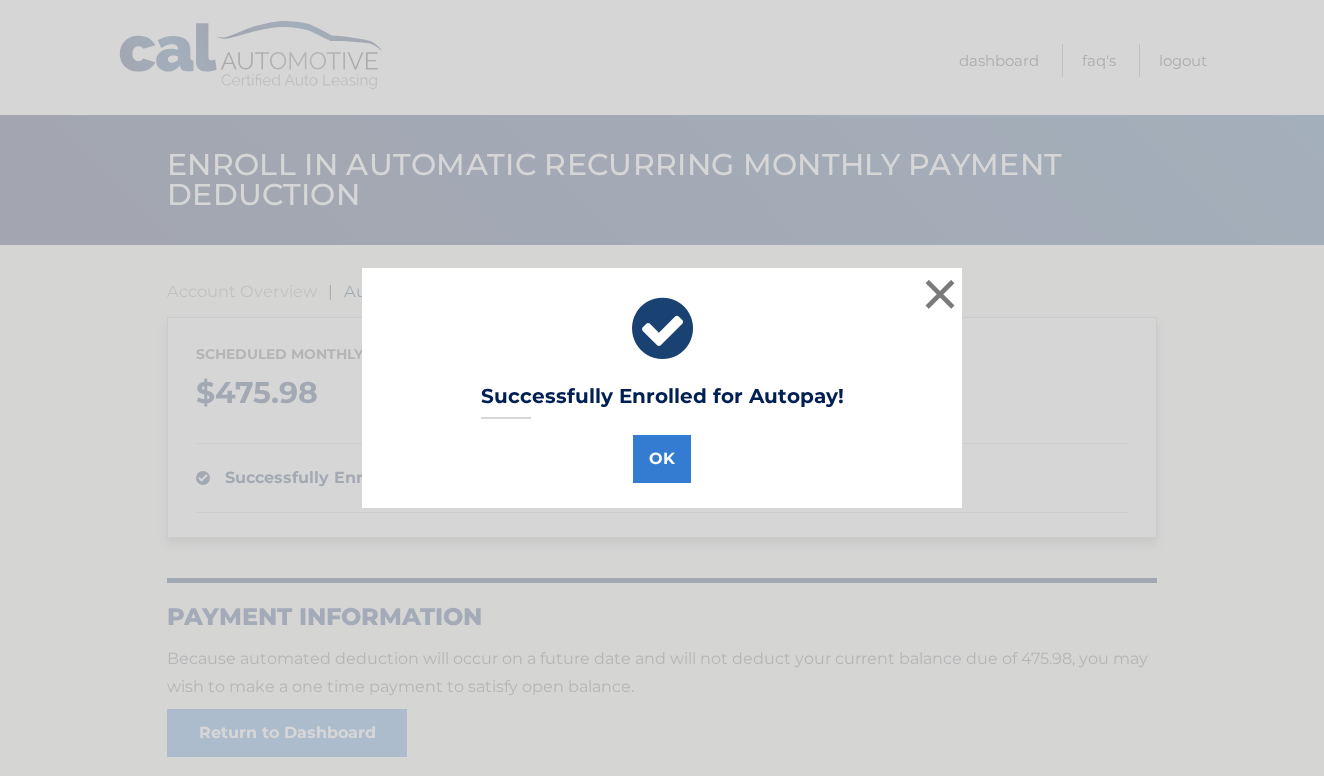 scroll, scrollTop: 0, scrollLeft: 0, axis: both 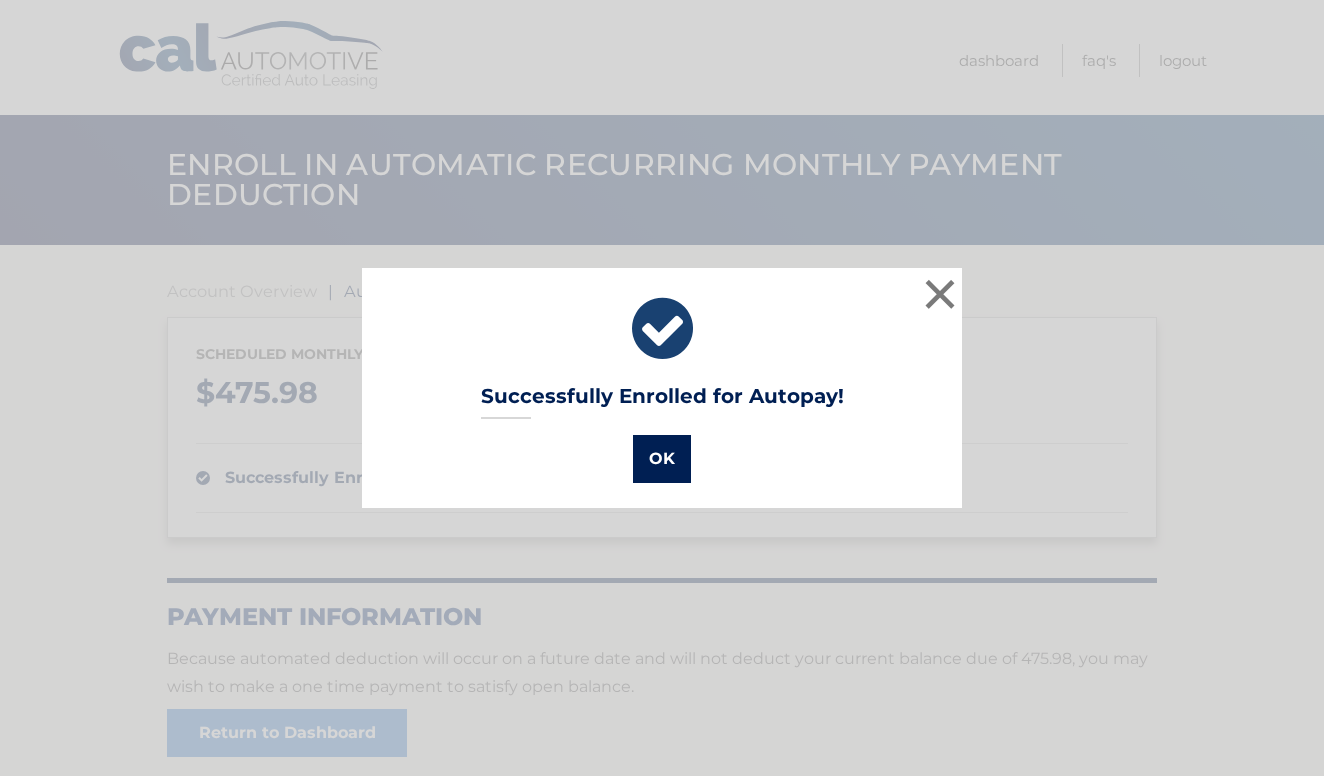 click on "OK" at bounding box center [662, 459] 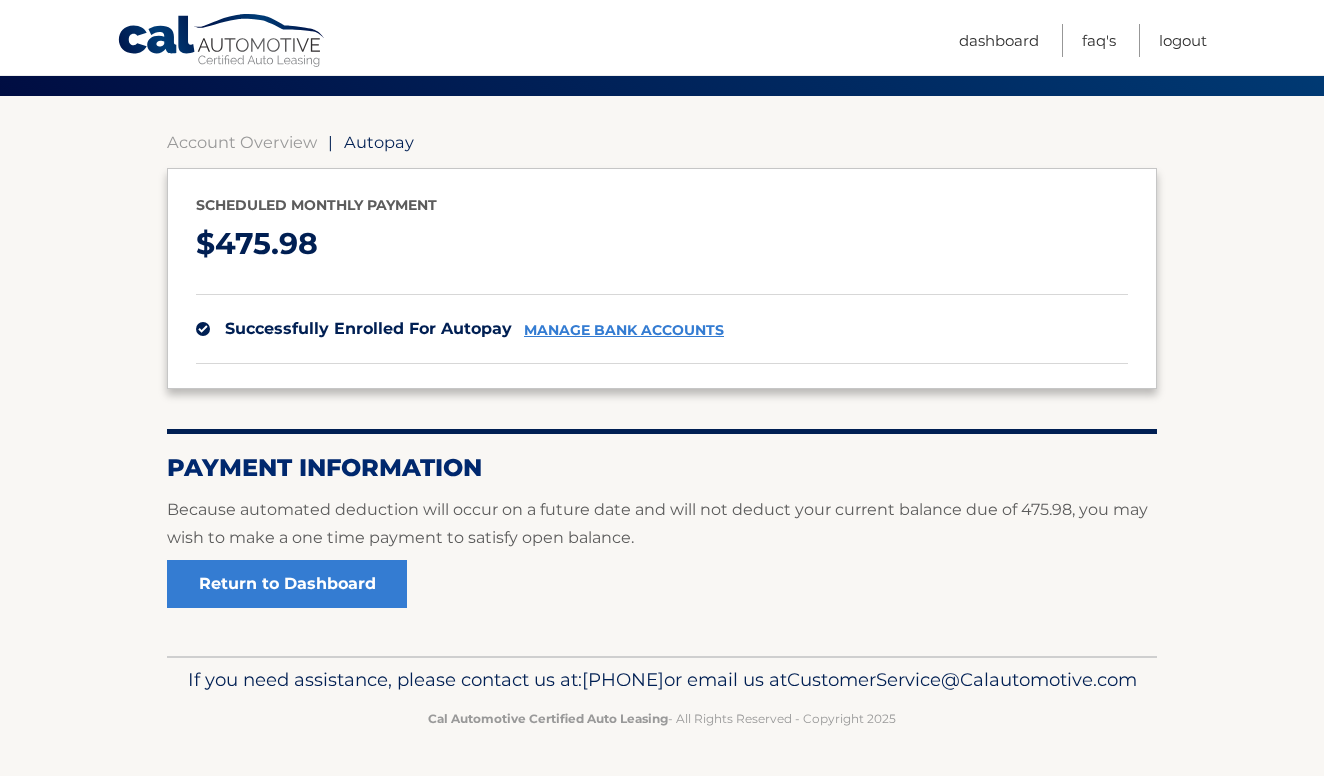 scroll, scrollTop: 177, scrollLeft: 0, axis: vertical 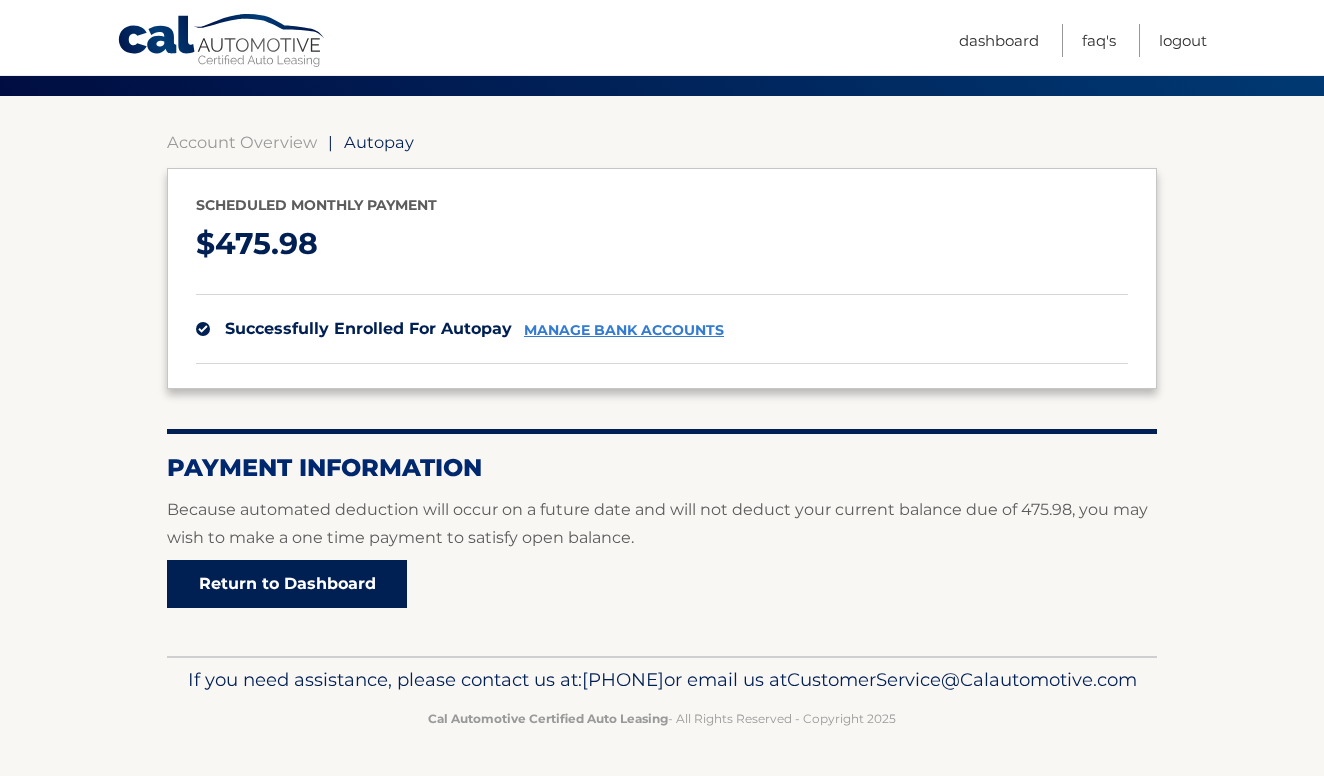 click on "Return to Dashboard" at bounding box center (287, 584) 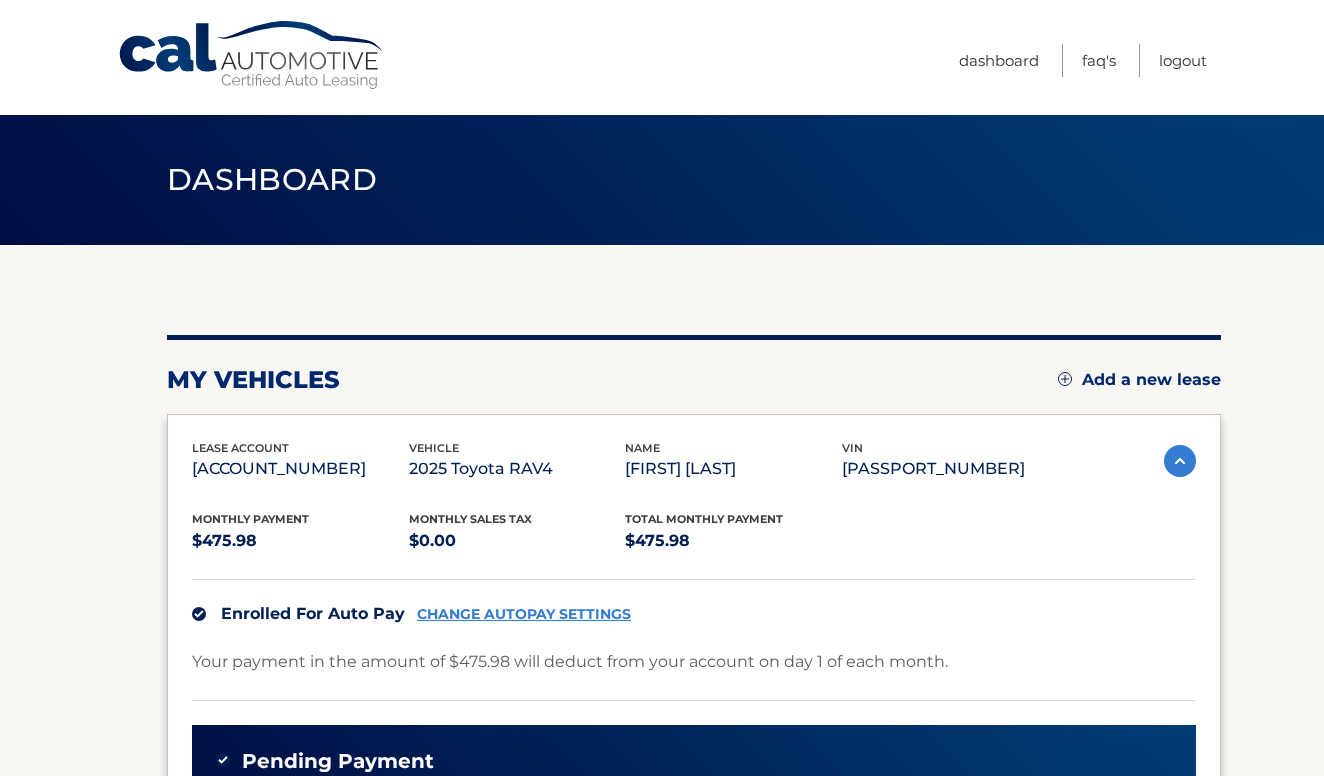 scroll, scrollTop: 0, scrollLeft: 0, axis: both 